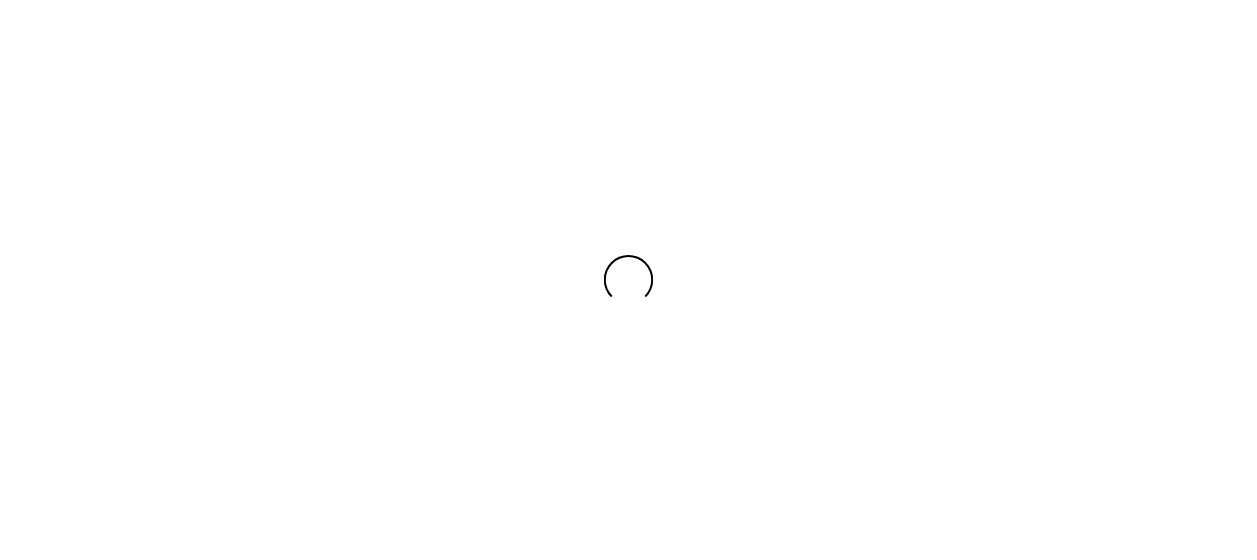 scroll, scrollTop: 0, scrollLeft: 0, axis: both 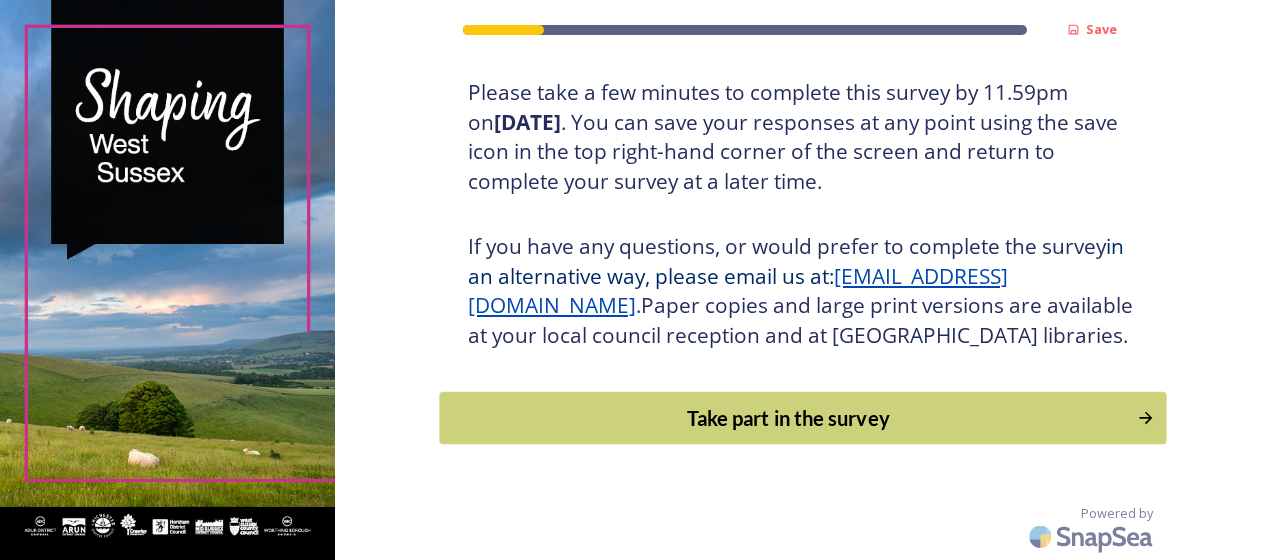 click on "Take part in the survey" at bounding box center (789, 418) 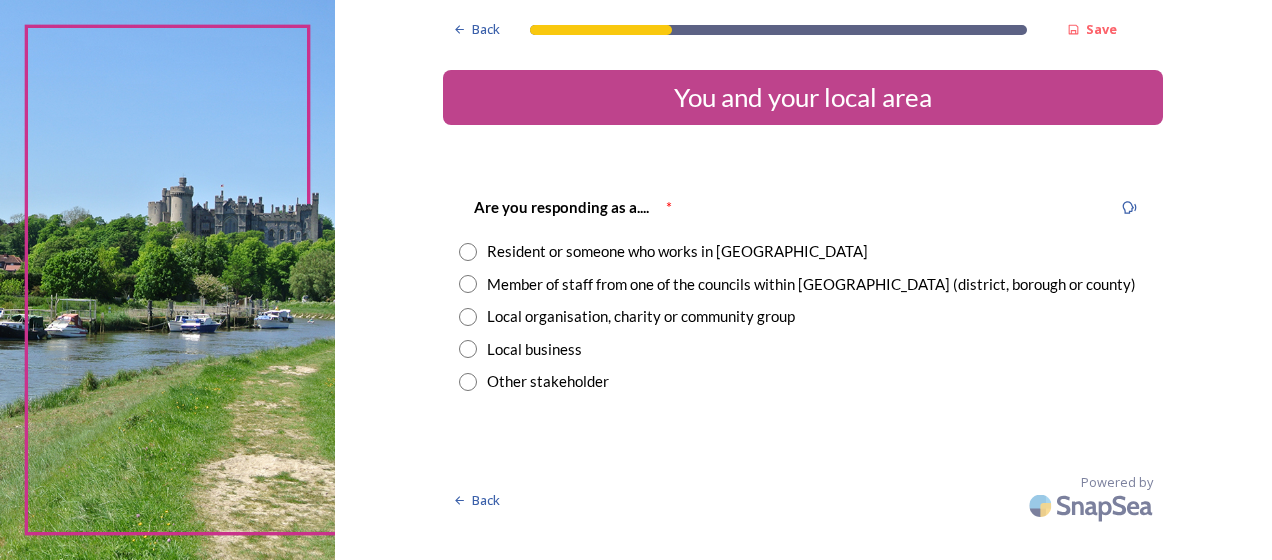 click at bounding box center (468, 284) 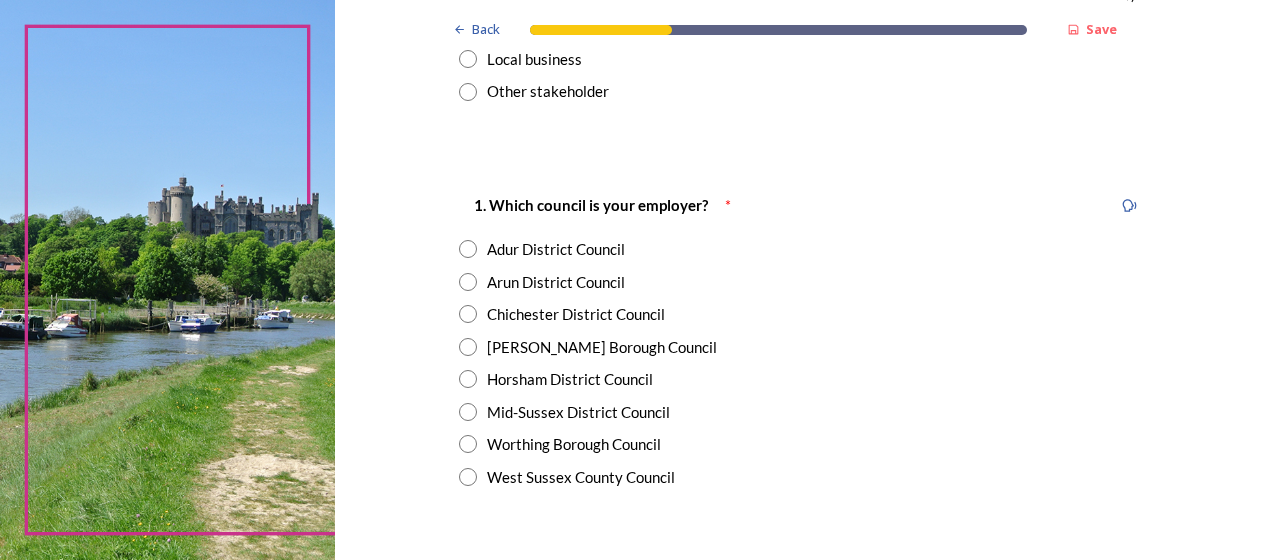 scroll, scrollTop: 300, scrollLeft: 0, axis: vertical 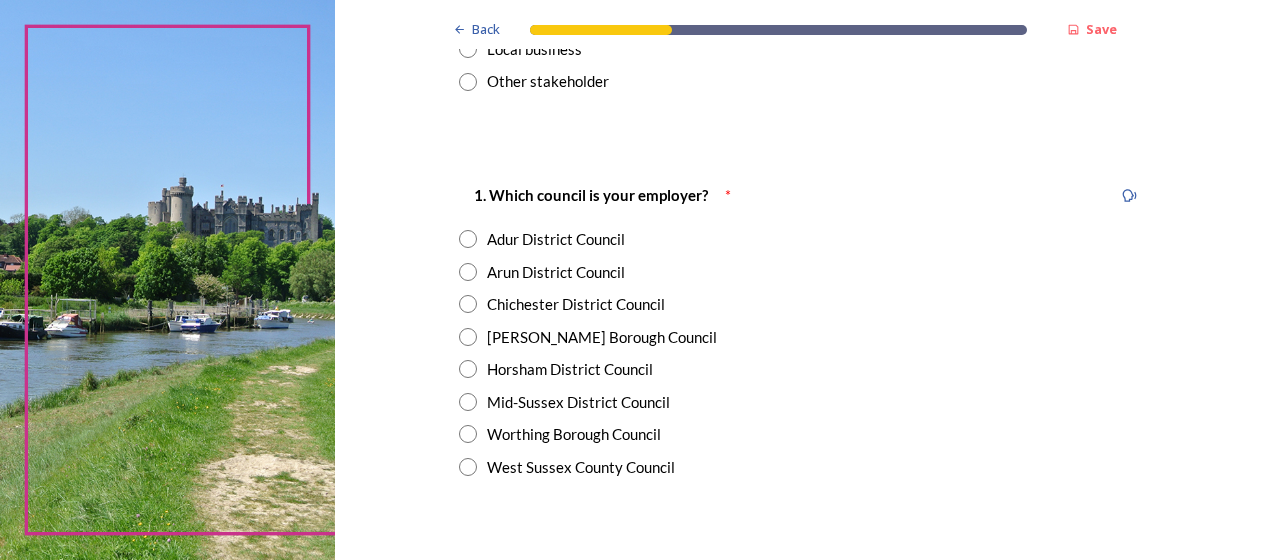 click at bounding box center [468, 304] 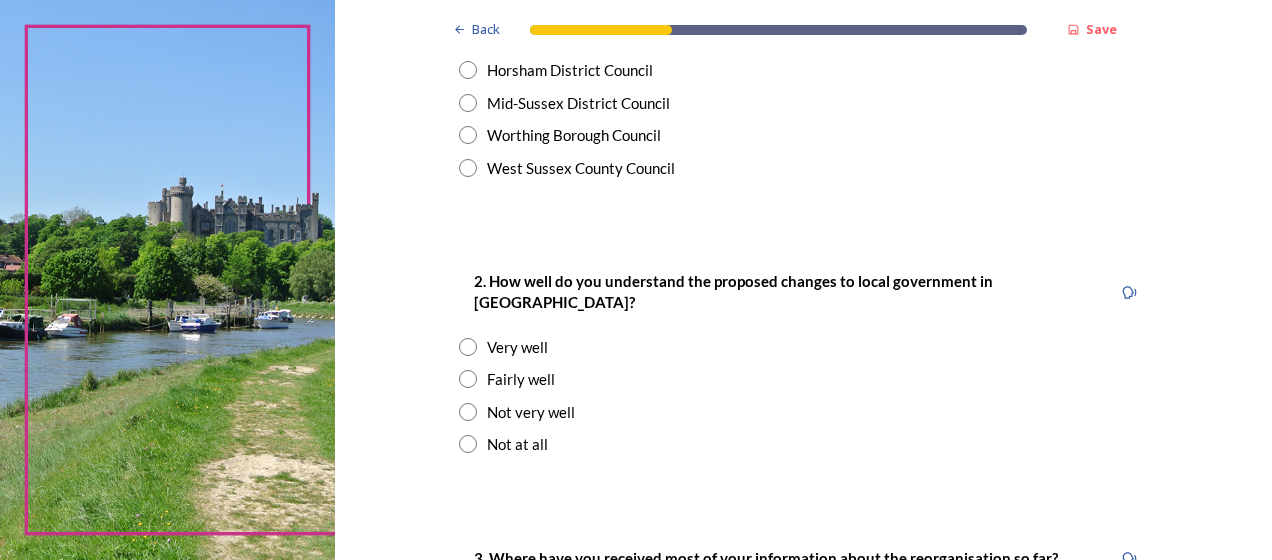scroll, scrollTop: 600, scrollLeft: 0, axis: vertical 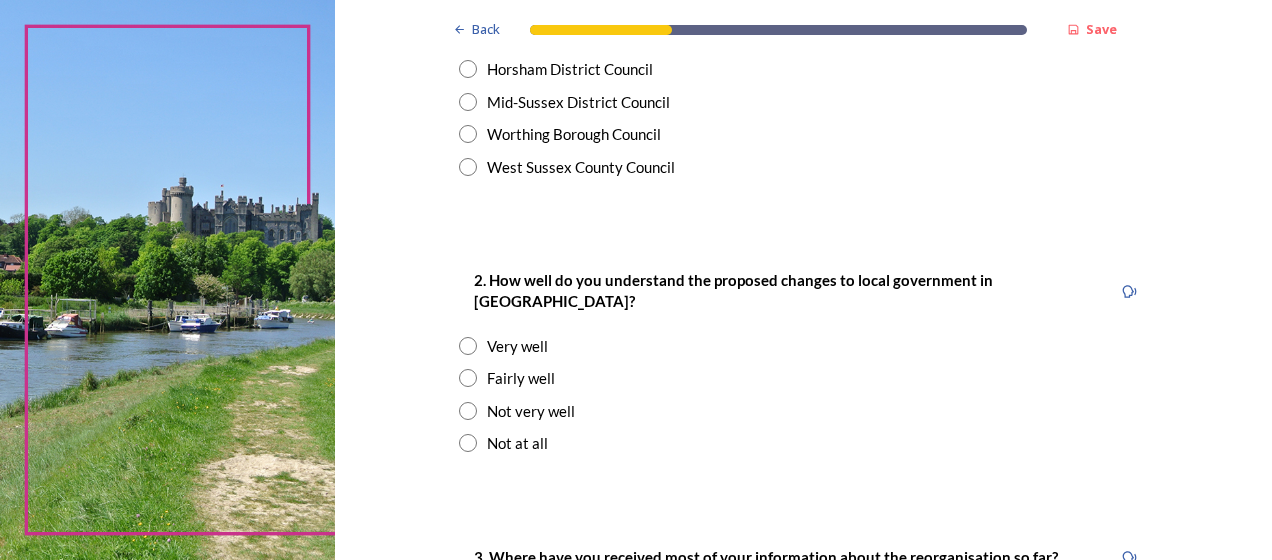 click at bounding box center (468, 346) 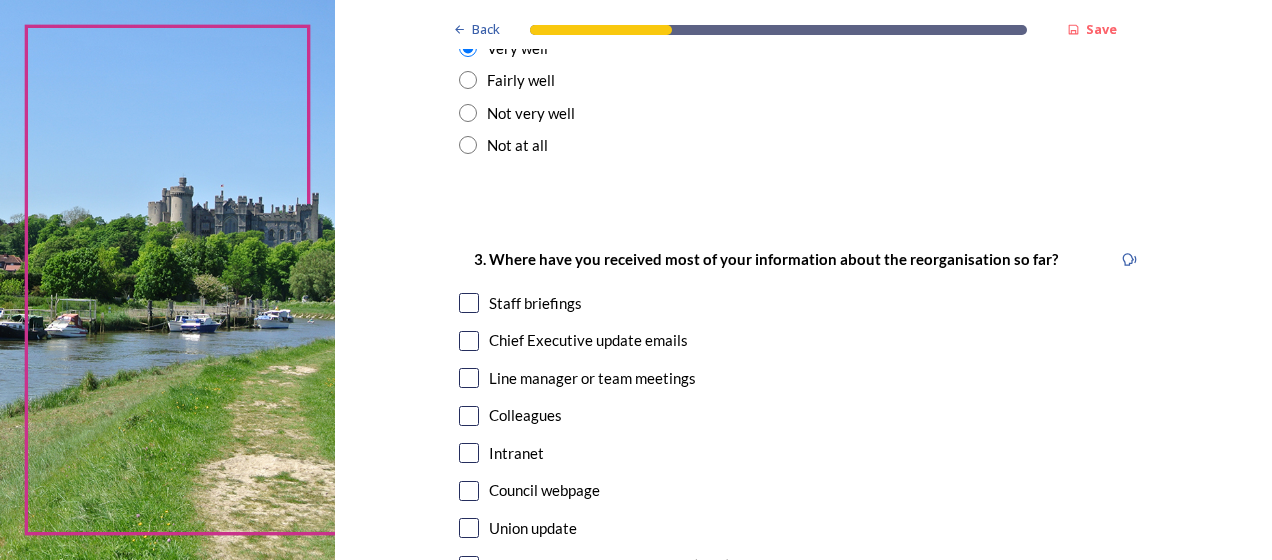 scroll, scrollTop: 900, scrollLeft: 0, axis: vertical 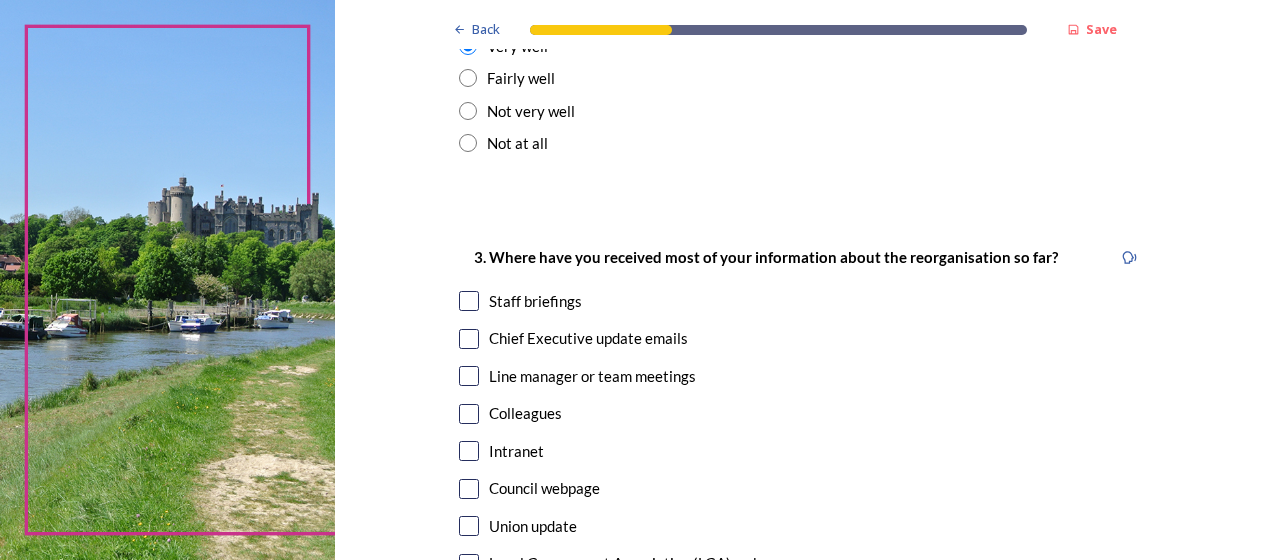 click at bounding box center (469, 301) 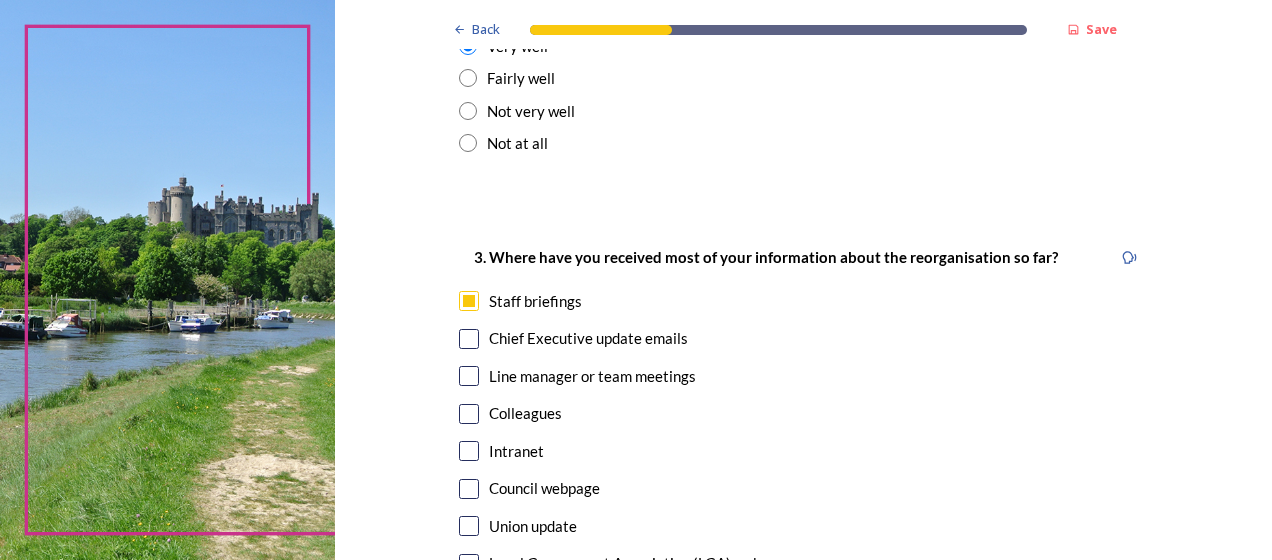 click at bounding box center (469, 339) 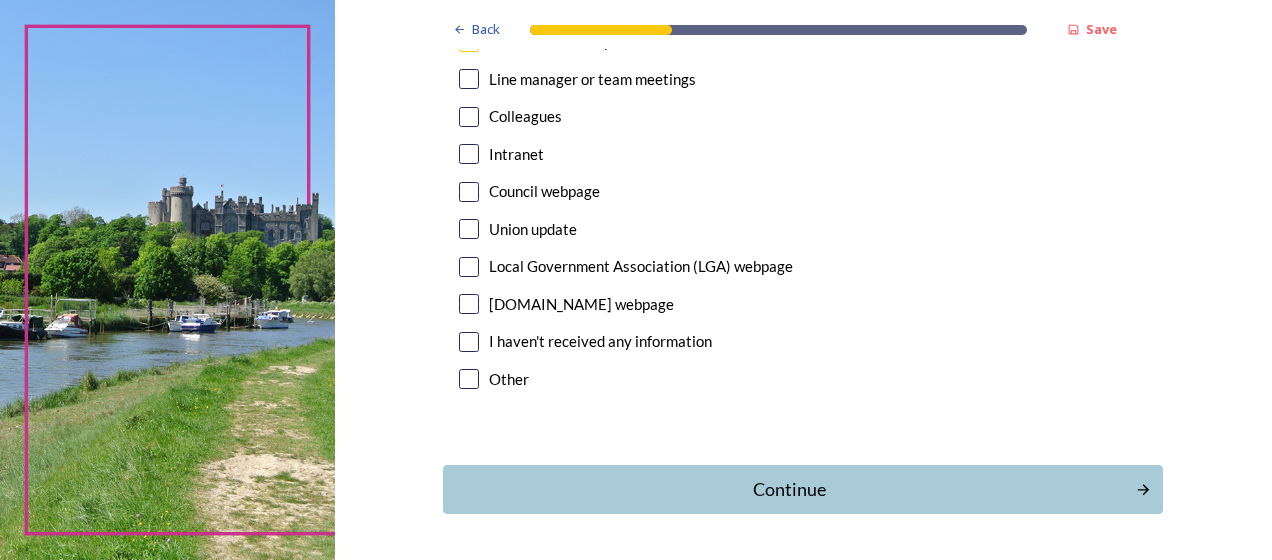 scroll, scrollTop: 1200, scrollLeft: 0, axis: vertical 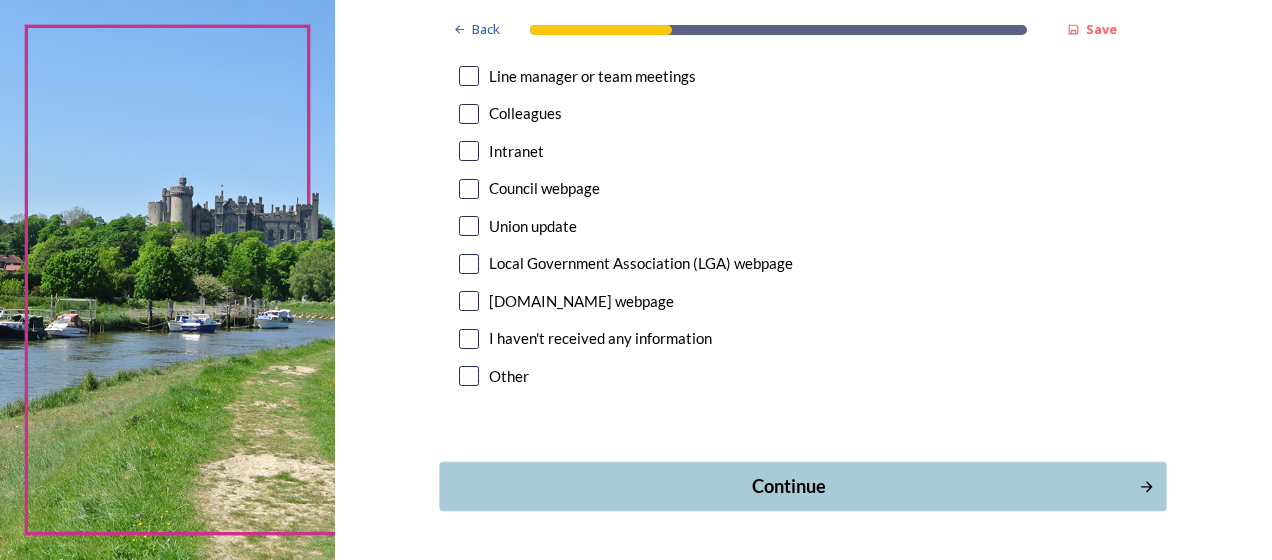 click on "Continue" at bounding box center (789, 486) 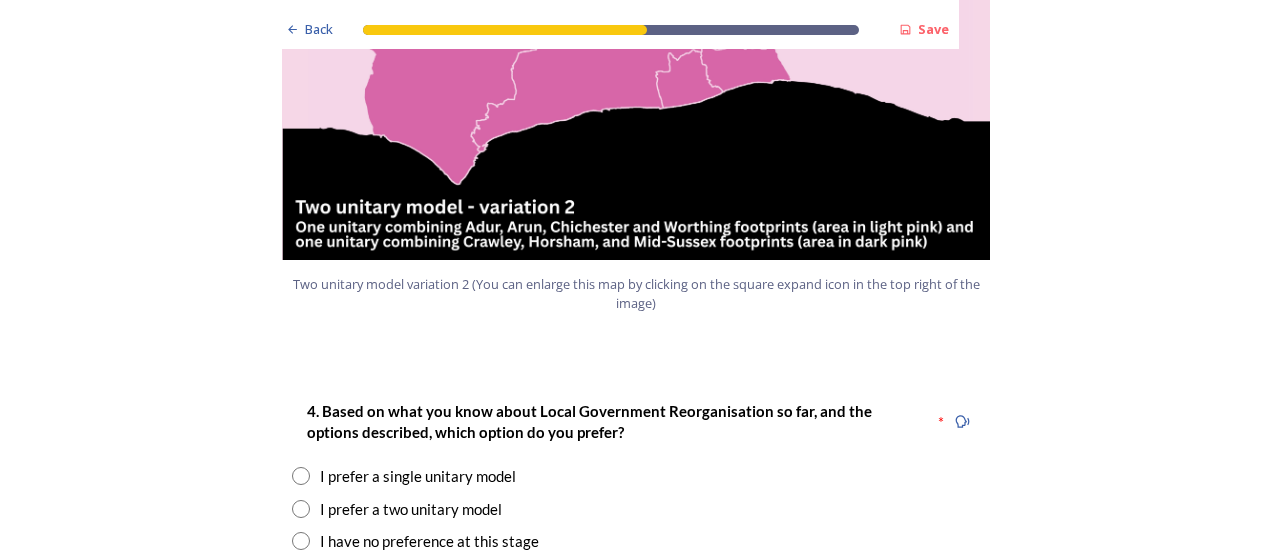 scroll, scrollTop: 2400, scrollLeft: 0, axis: vertical 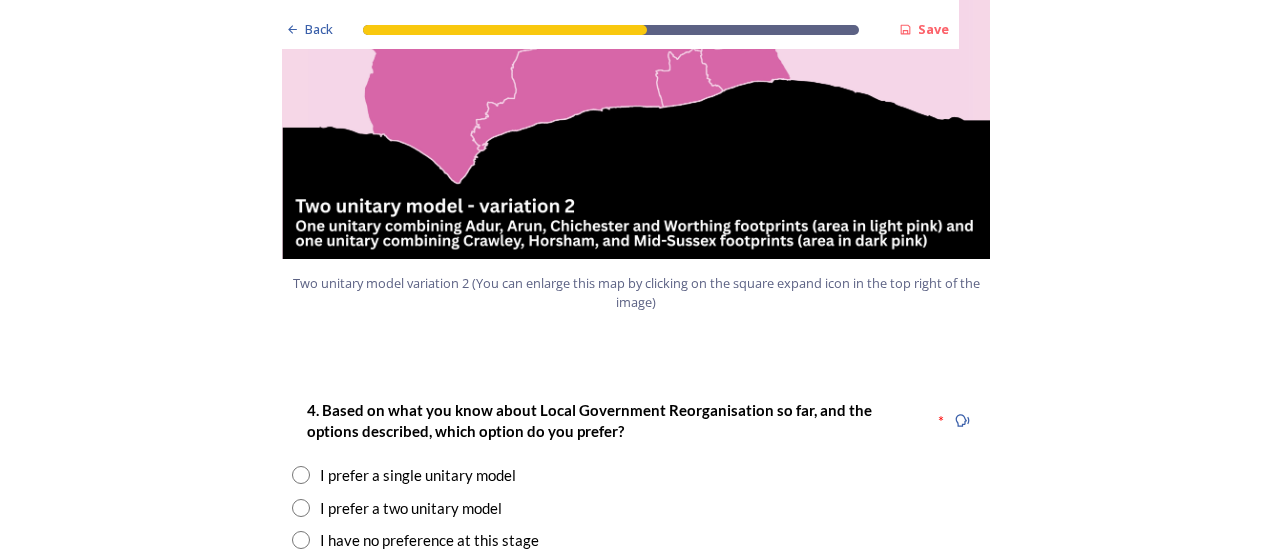 click at bounding box center [301, 508] 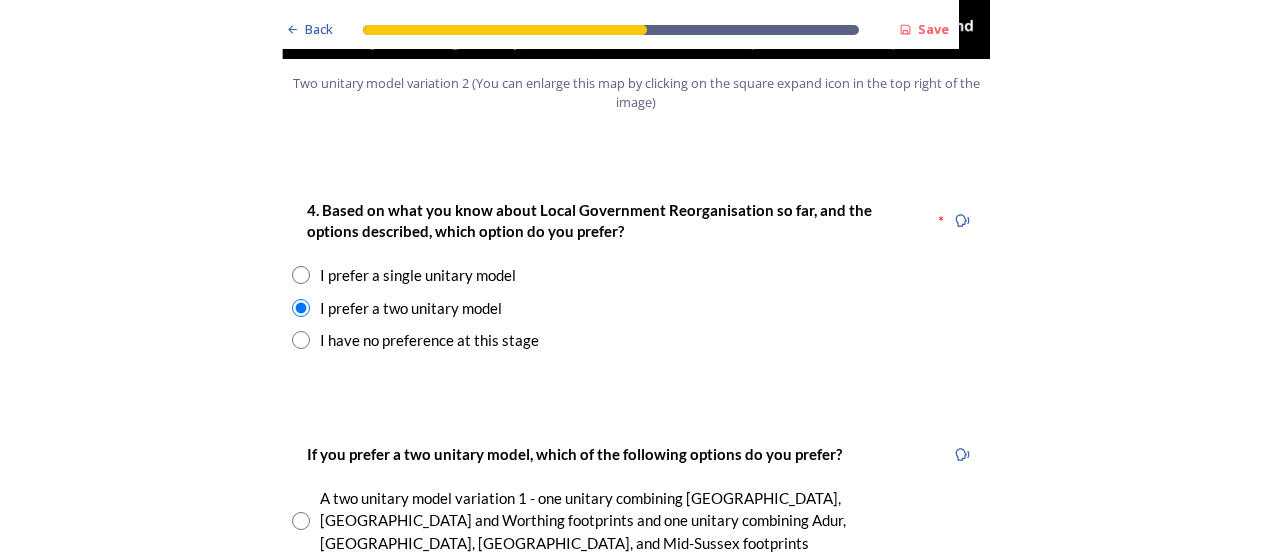 scroll, scrollTop: 2700, scrollLeft: 0, axis: vertical 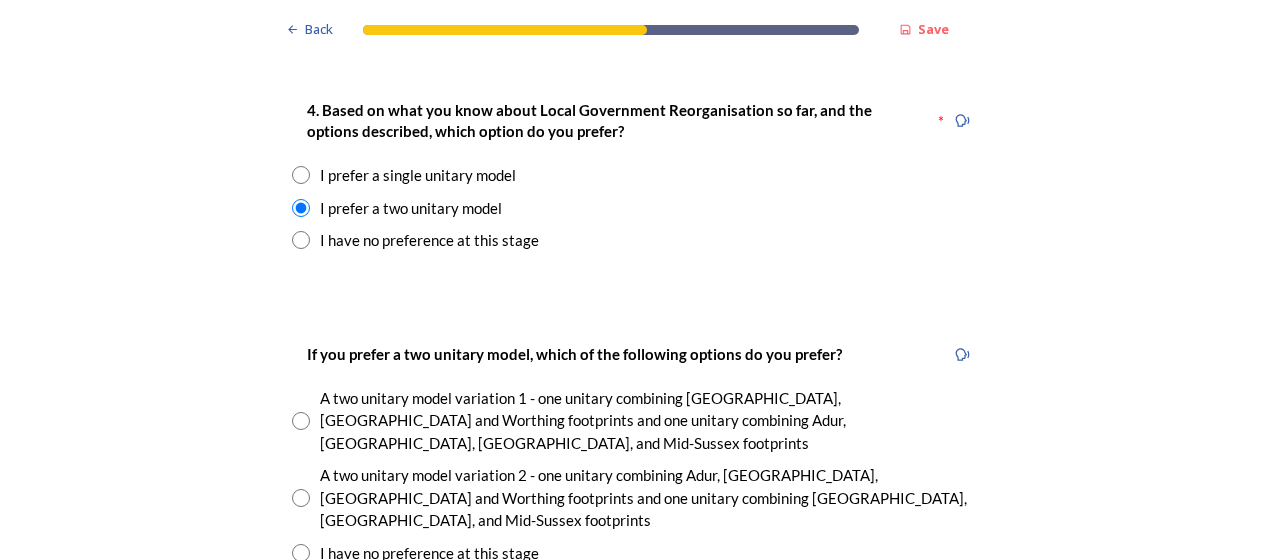 click at bounding box center [301, 498] 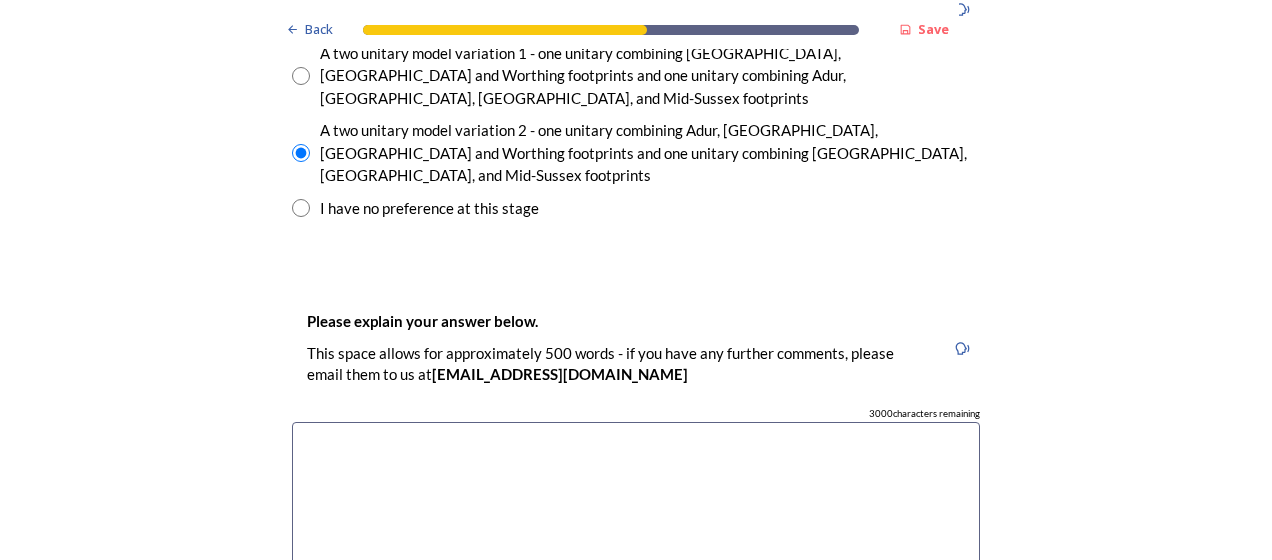 scroll, scrollTop: 3000, scrollLeft: 0, axis: vertical 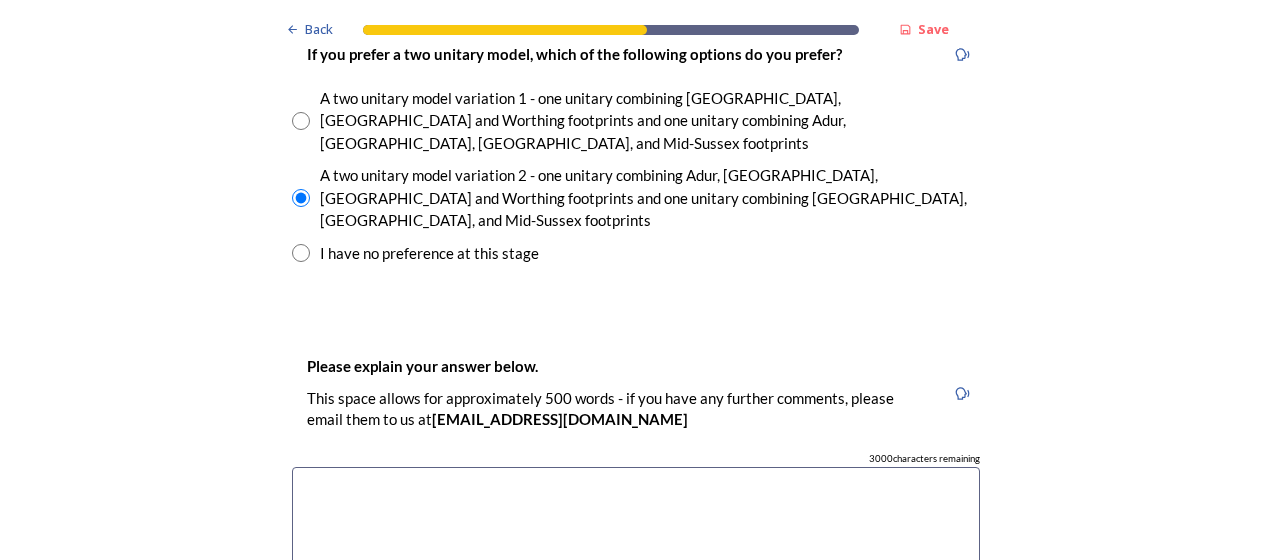 click at bounding box center [636, 579] 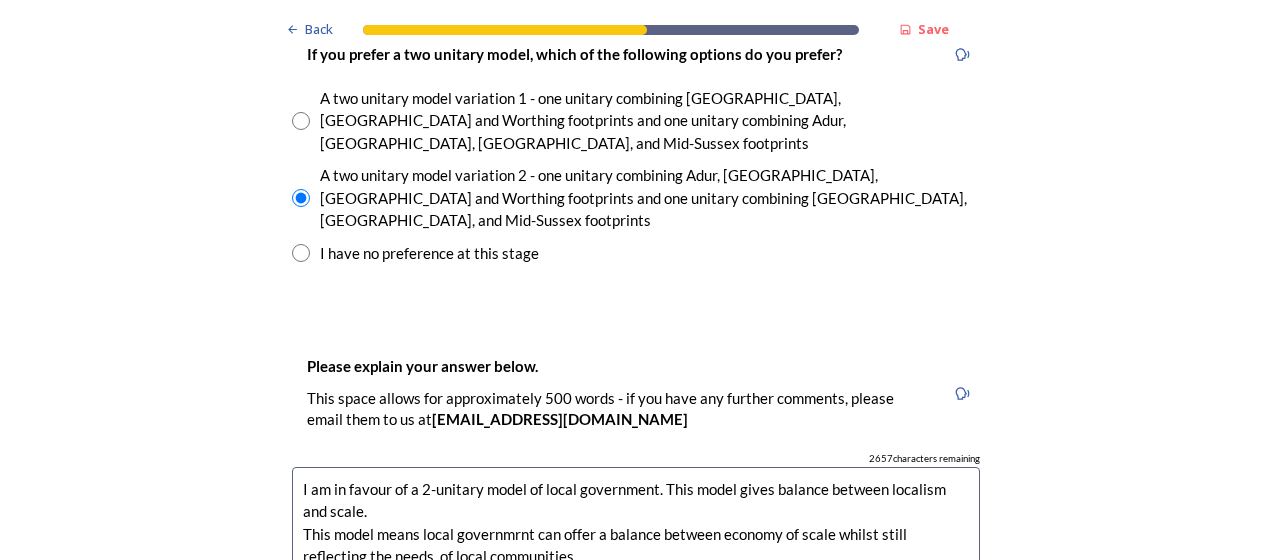 click on "I am in favour of a 2-unitary model of local government. This model gives balance between localism and scale.
This model means local governmrnt can offer a balance between economy of scale whilst still reflecting the needs  of local communities.
The ability to recognise, serve and deliver to local residents is paramount to our democracy and" at bounding box center [636, 579] 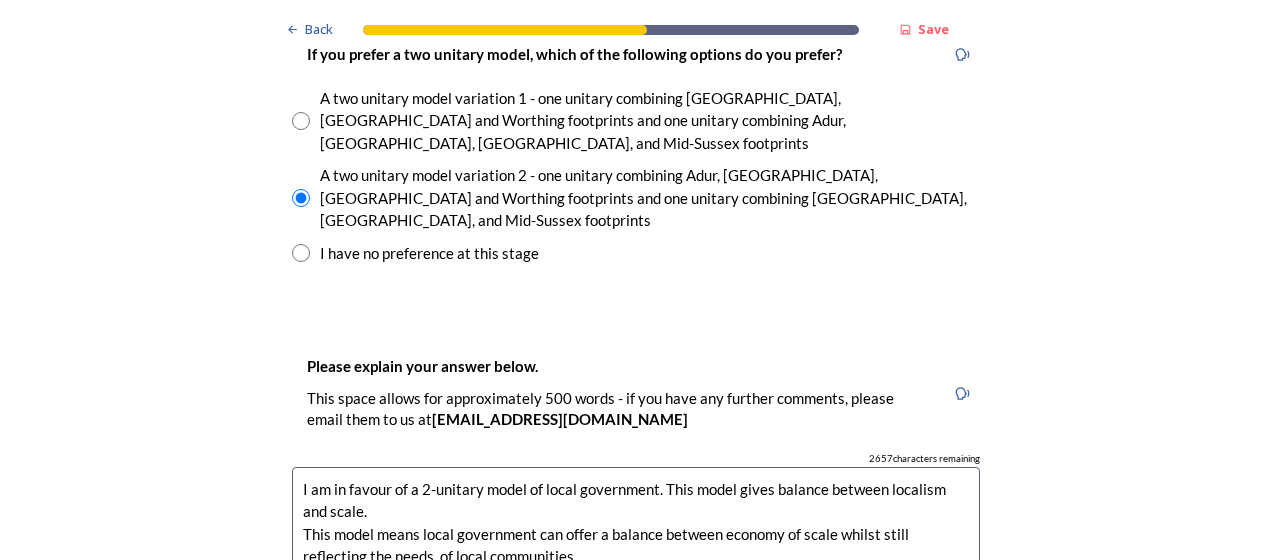 click on "I am in favour of a 2-unitary model of local government. This model gives balance between localism and scale.
This model means local government can offer a balance between economy of scale whilst still reflecting the needs  of local communities.
The ability to recognize, serve and deliver to local residents is paramount to our democracy and" at bounding box center [636, 579] 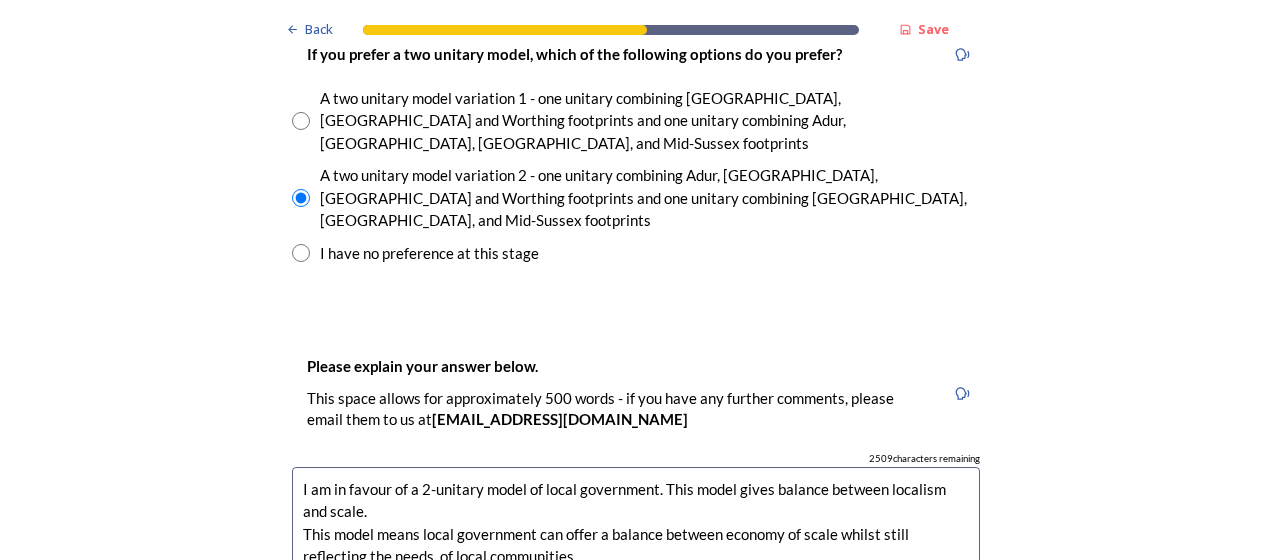 click on "I am in favour of a 2-unitary model of local government. This model gives balance between localism and scale.
This model means local government can offer a balance between economy of scale whilst still reflecting the needs  of local communities.
The ability to recognize, serve and deliver to local residents is paramount to our democracy model of local goverment.
The 2 tier model will offer improved efficiency, combined represenation and encorage decisions to still be locally responsive." at bounding box center (636, 579) 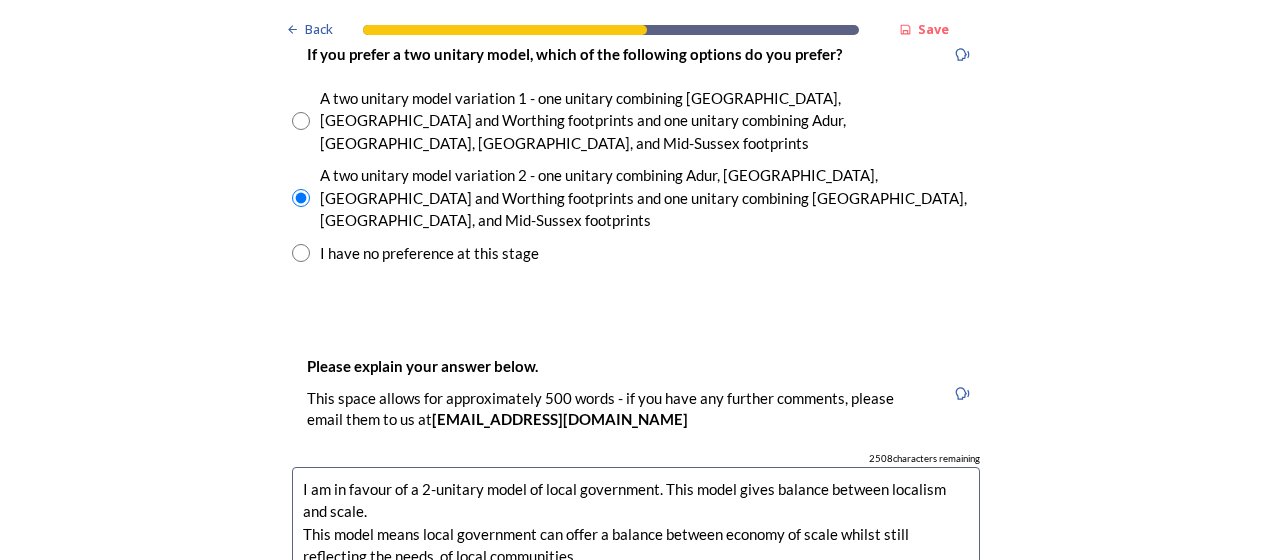 click on "I am in favour of a 2-unitary model of local government. This model gives balance between localism and scale.
This model means local government can offer a balance between economy of scale whilst still reflecting the needs  of local communities.
The ability to recognize, serve and deliver to local residents is paramount to our democracy model of local goverment.
The 2 tier model will offer improved efficiency, combined representtion and encourage decisions to still be locally responsive." at bounding box center [636, 579] 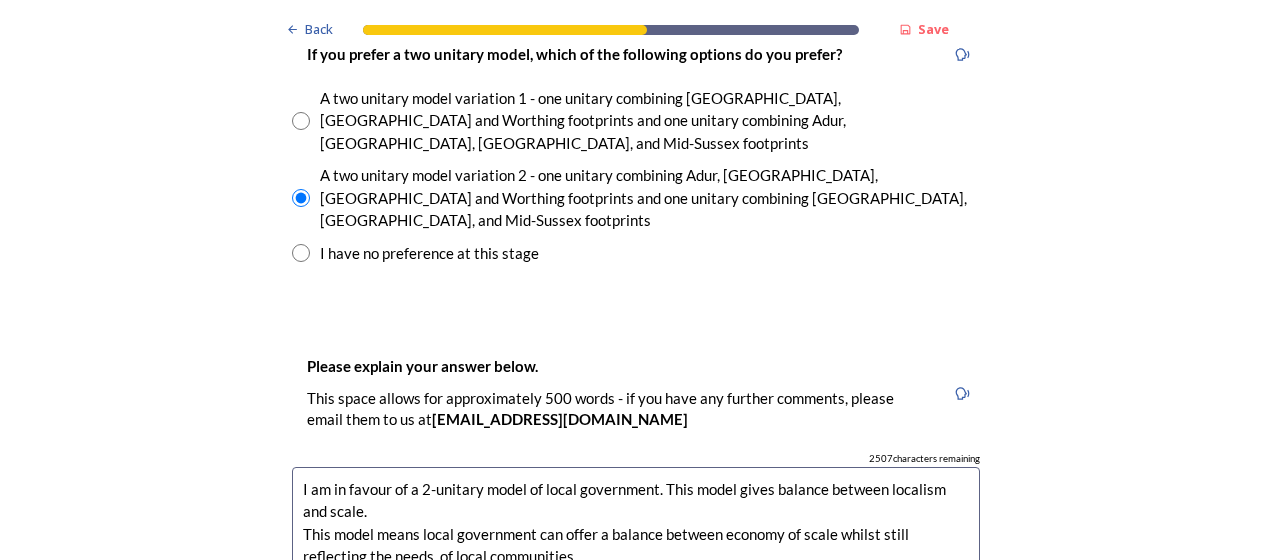 click on "I am in favour of a 2-unitary model of local government. This model gives balance between localism and scale.
This model means local government can offer a balance between economy of scale whilst still reflecting the needs  of local communities.
The ability to recognize, serve and deliver to local residents is paramount to our democracy model of local goverment.
The 2 tier model will offer improved efficiency, combined representation and encourage decisions to still be locally responsive." at bounding box center (636, 579) 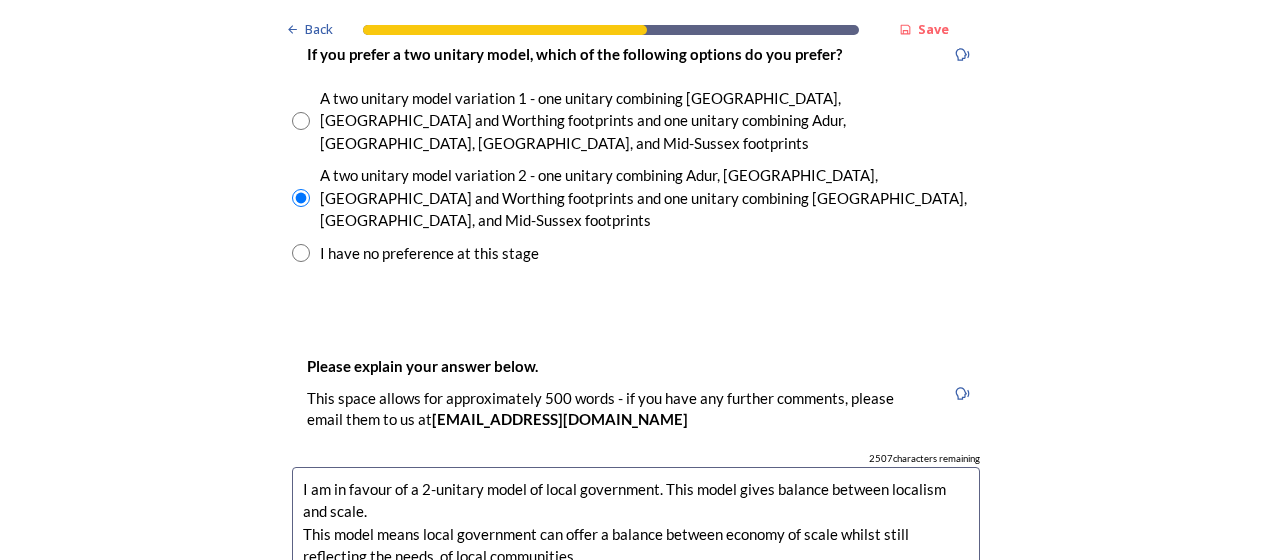 click on "I am in favour of a 2-unitary model of local government. This model gives balance between localism and scale.
This model means local government can offer a balance between economy of scale whilst still reflecting the needs  of local communities.
The ability to recognize, serve and deliver to local residents is paramount to our democracy model of local goverment.
The 2 tier model will offer improved efficiency, combined representation and encourage decisions to still be locally responsive." at bounding box center (636, 579) 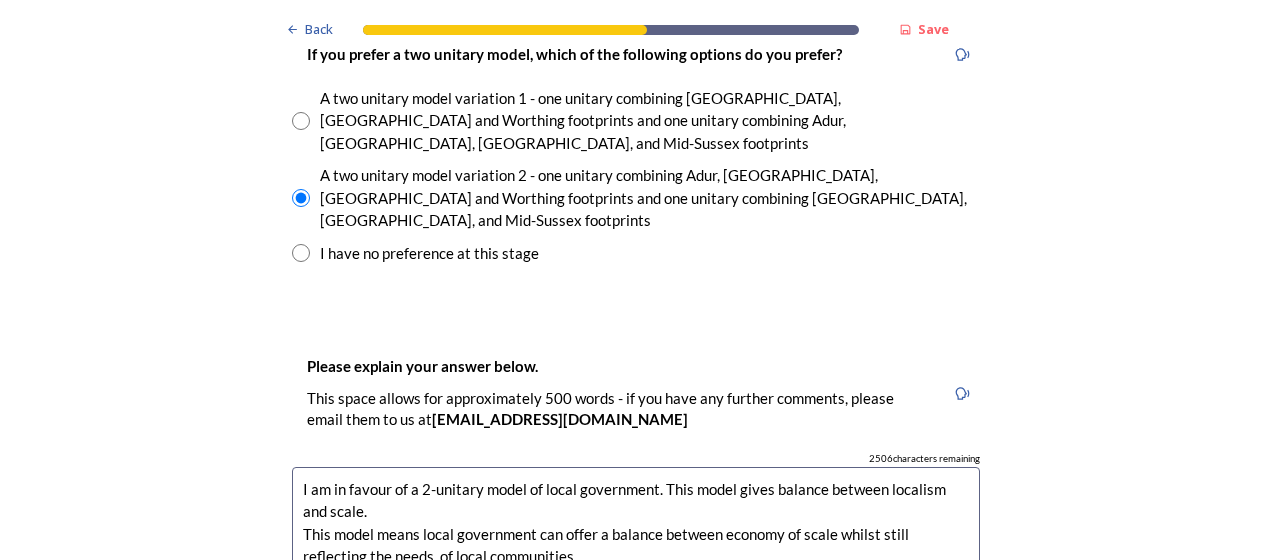 scroll, scrollTop: 3100, scrollLeft: 0, axis: vertical 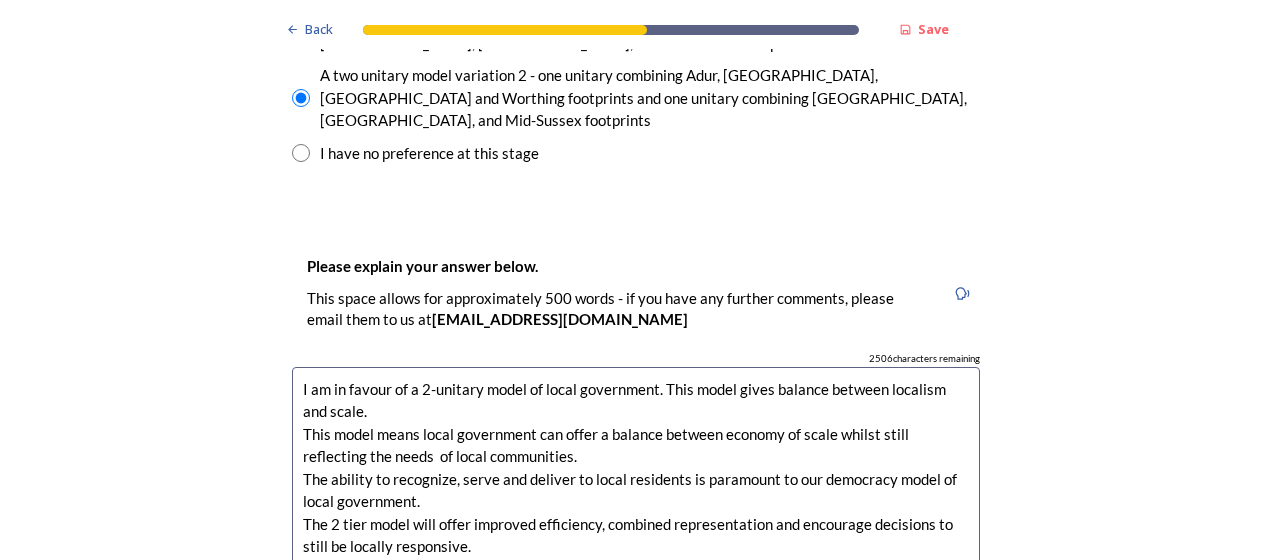 click on "I am in favour of a 2-unitary model of local government. This model gives balance between localism and scale.
This model means local government can offer a balance between economy of scale whilst still reflecting the needs  of local communities.
The ability to recognize, serve and deliver to local residents is paramount to our democracy model of local government.
The 2 tier model will offer improved efficiency, combined representation and encourage decisions to still be locally responsive." at bounding box center [636, 479] 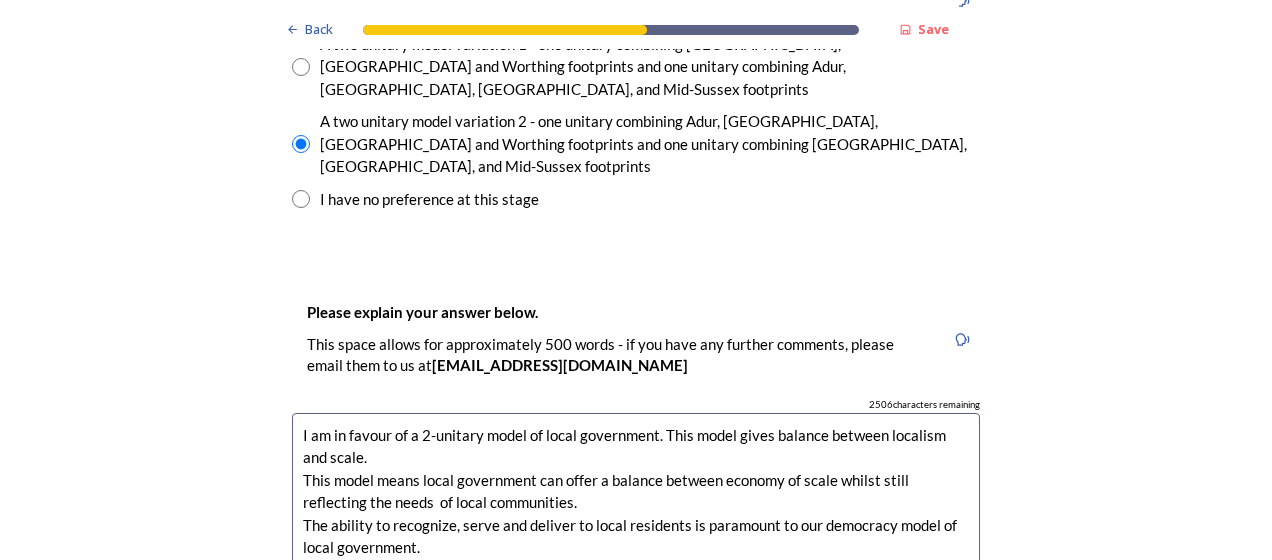 scroll, scrollTop: 3100, scrollLeft: 0, axis: vertical 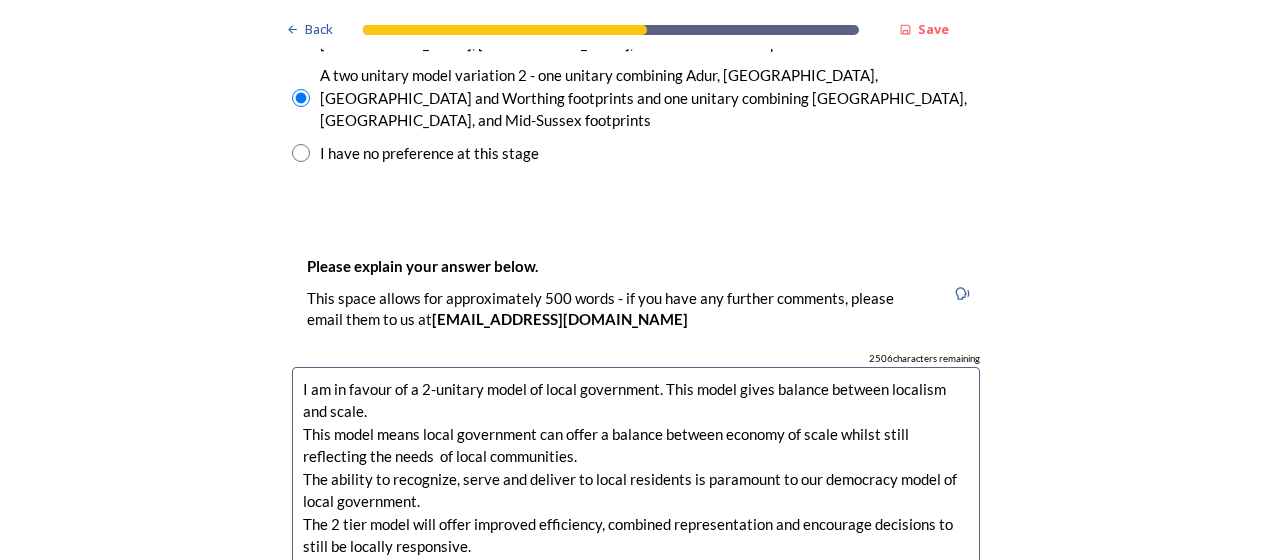 click on "I am in favour of a 2-unitary model of local government. This model gives balance between localism and scale.
This model means local government can offer a balance between economy of scale whilst still reflecting the needs  of local communities.
The ability to recognize, serve and deliver to local residents is paramount to our democracy model of local government.
The 2 tier model will offer improved efficiency, combined representation and encourage decisions to still be locally responsive." at bounding box center (636, 479) 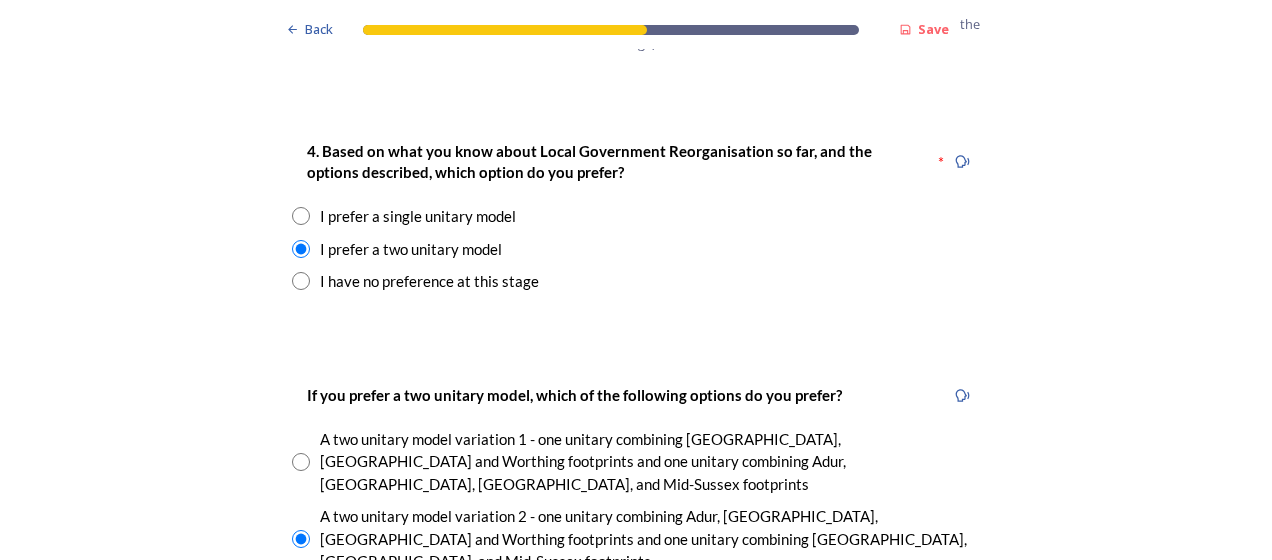 scroll, scrollTop: 2700, scrollLeft: 0, axis: vertical 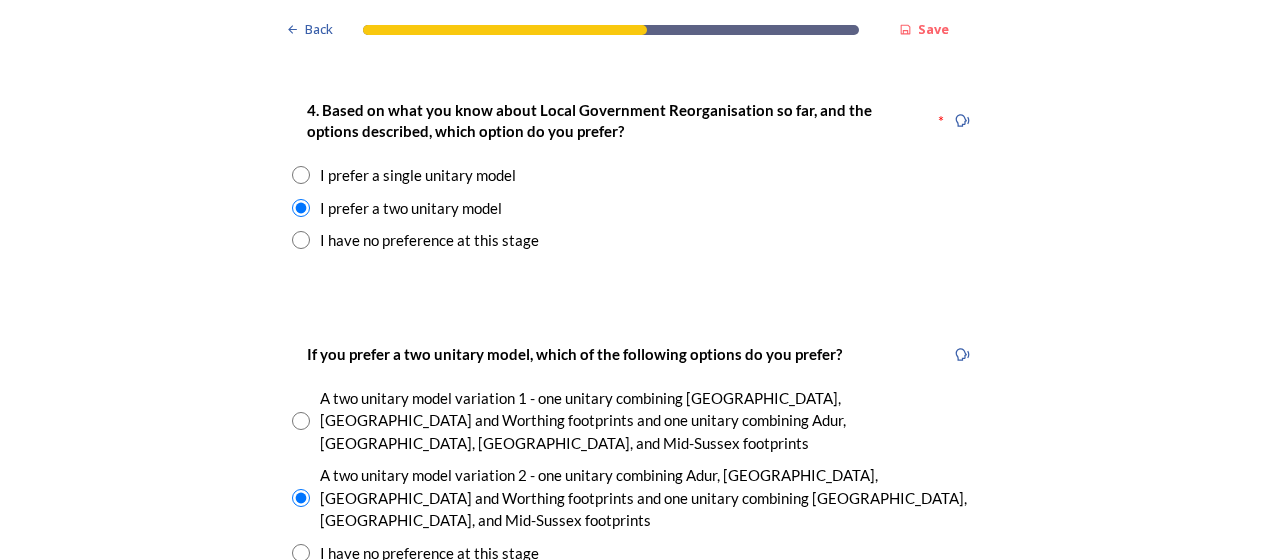 type on "I am in favour of a 2-unitary model of local government. This model gives balance between localism and scale.
This model means local government can offer a balance between economy of scale whilst still reflecting the needs  of local communities.
The ability to recognize, serve and deliver to local residents is paramount to our democracy model of local government.
The 2 tier model will offer improved efficiency, combined representation and encourage decisions to still be locally responsive.
Variation 2" 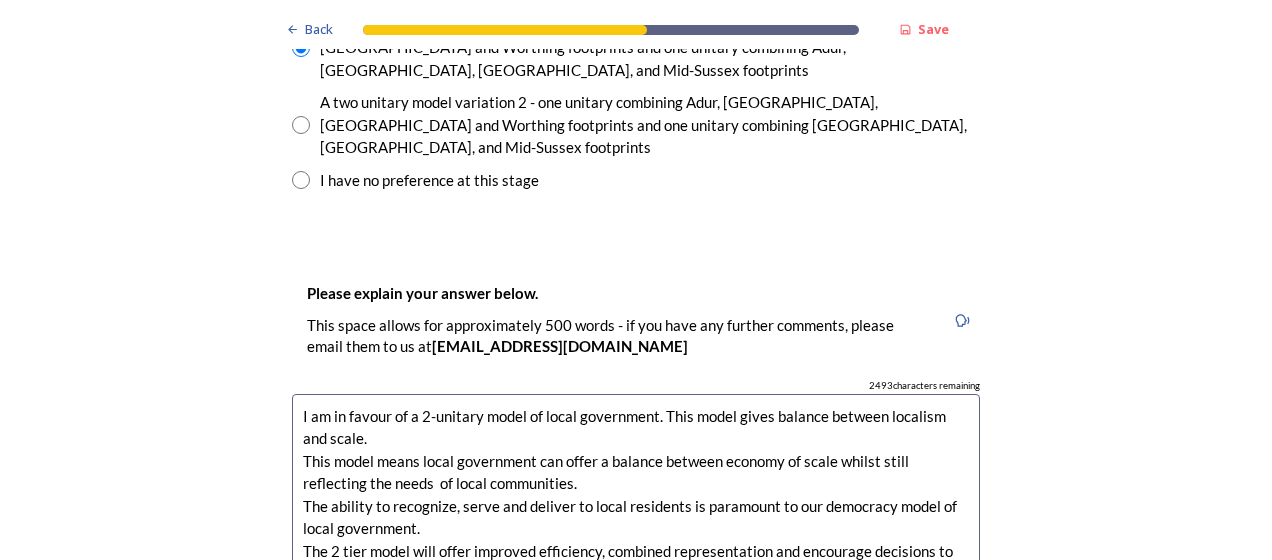 scroll, scrollTop: 3200, scrollLeft: 0, axis: vertical 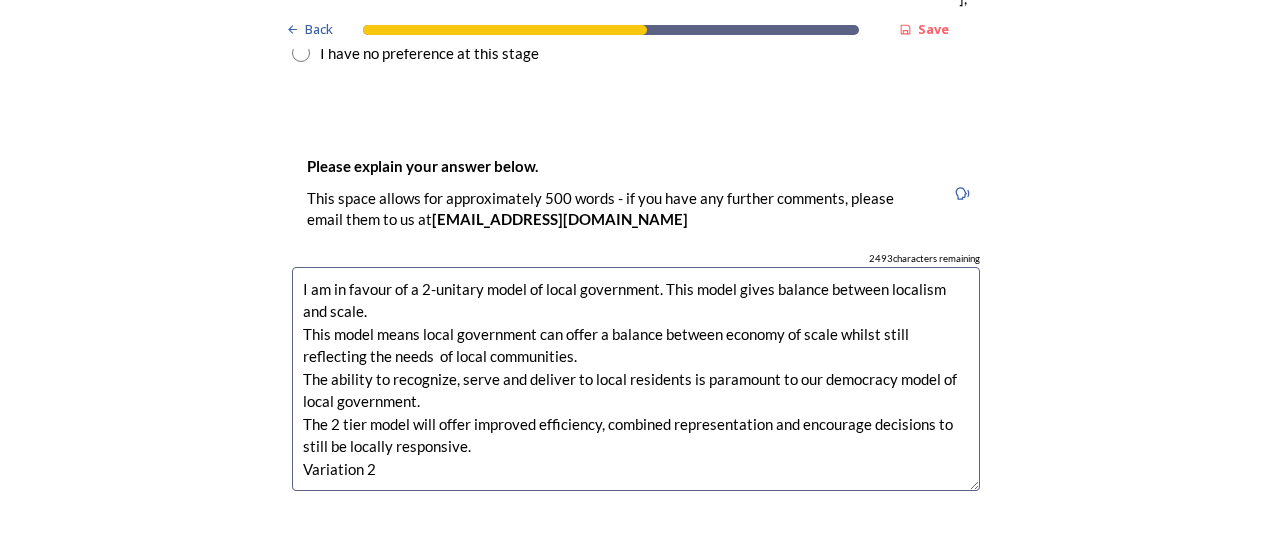drag, startPoint x: 380, startPoint y: 361, endPoint x: 370, endPoint y: 360, distance: 10.049875 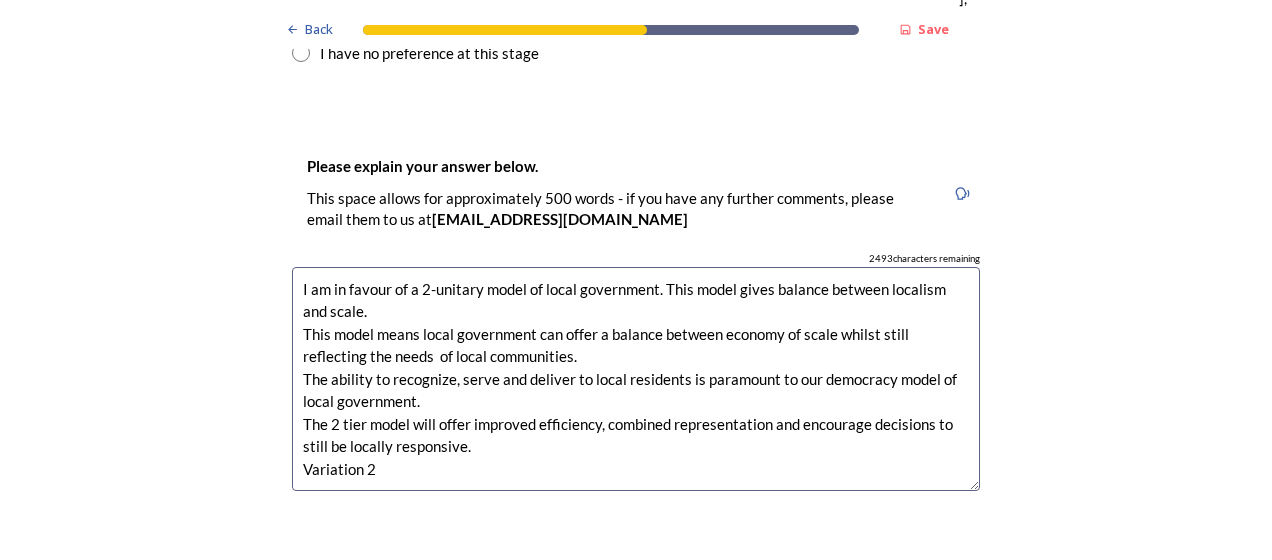click on "I am in favour of a 2-unitary model of local government. This model gives balance between localism and scale.
This model means local government can offer a balance between economy of scale whilst still reflecting the needs  of local communities.
The ability to recognize, serve and deliver to local residents is paramount to our democracy model of local government.
The 2 tier model will offer improved efficiency, combined representation and encourage decisions to still be locally responsive.
Variation 2" at bounding box center (636, 379) 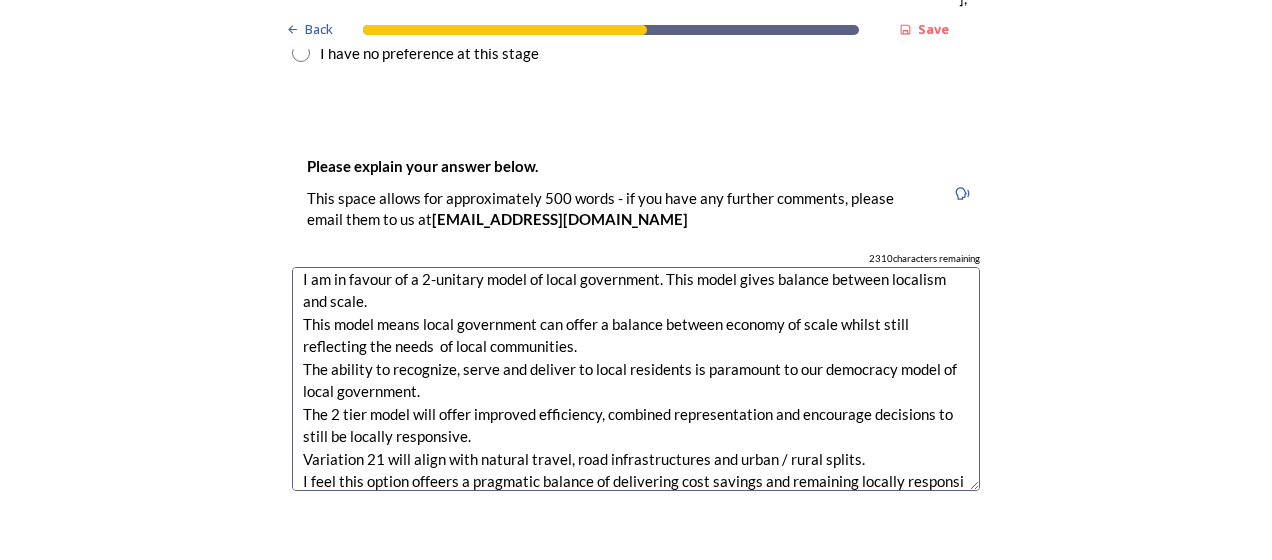 scroll, scrollTop: 32, scrollLeft: 0, axis: vertical 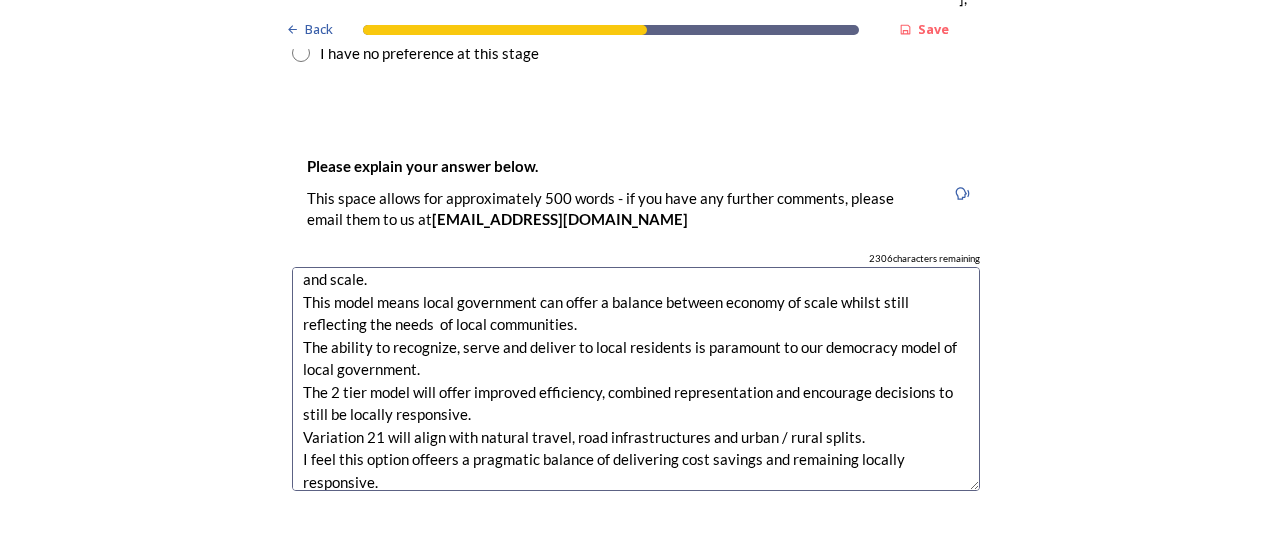 click on "I am in favour of a 2-unitary model of local government. This model gives balance between localism and scale.
This model means local government can offer a balance between economy of scale whilst still reflecting the needs  of local communities.
The ability to recognize, serve and deliver to local residents is paramount to our democracy model of local government.
The 2 tier model will offer improved efficiency, combined representation and encourage decisions to still be locally responsive.
Variation 21 will align with natural travel, road infrastructures and urban / rural splits.
I feel this option offeers a pragmatic balance of delivering cost savings and remaining locally responsive." at bounding box center (636, 379) 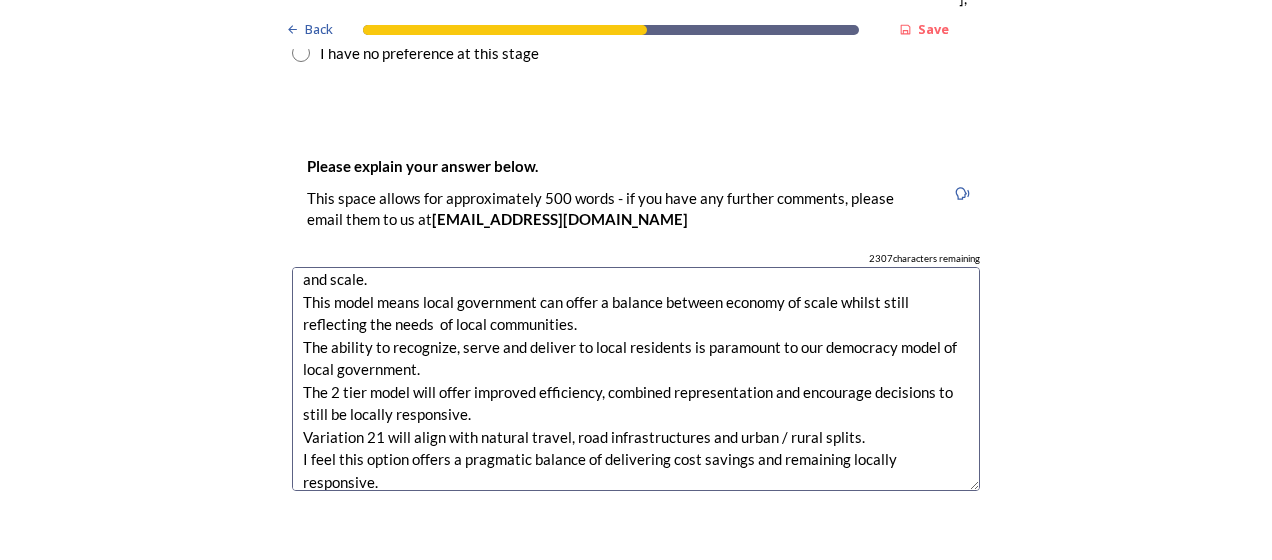 click on "I am in favour of a 2-unitary model of local government. This model gives balance between localism and scale.
This model means local government can offer a balance between economy of scale whilst still reflecting the needs  of local communities.
The ability to recognize, serve and deliver to local residents is paramount to our democracy model of local government.
The 2 tier model will offer improved efficiency, combined representation and encourage decisions to still be locally responsive.
Variation 21 will align with natural travel, road infrastructures and urban / rural splits.
I feel this option offers a pragmatic balance of delivering cost savings and remaining locally responsive." at bounding box center (636, 379) 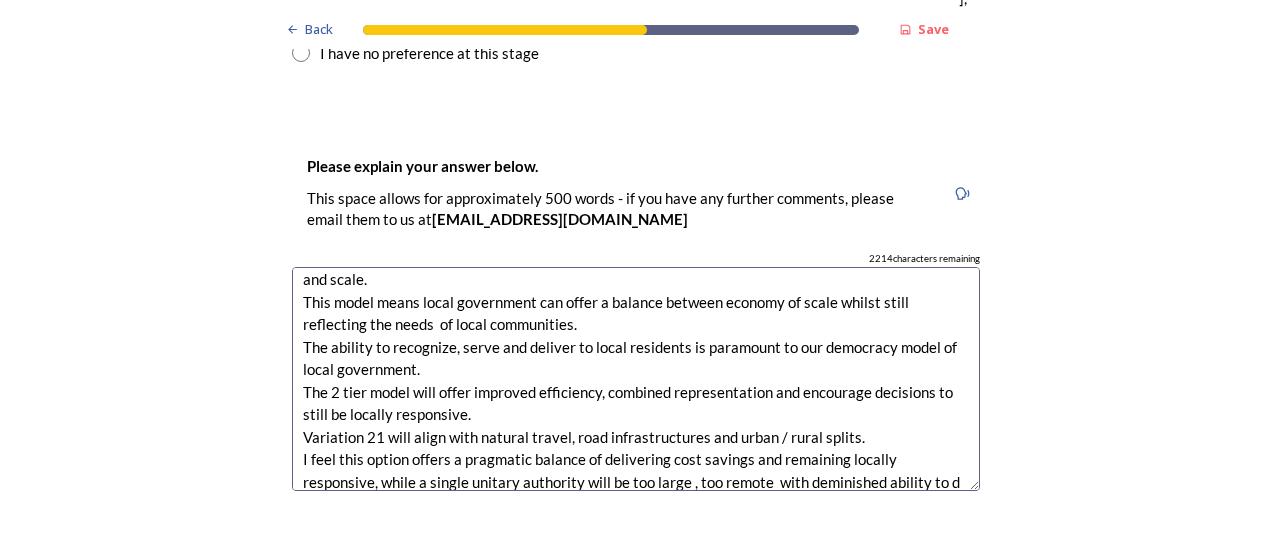 scroll, scrollTop: 55, scrollLeft: 0, axis: vertical 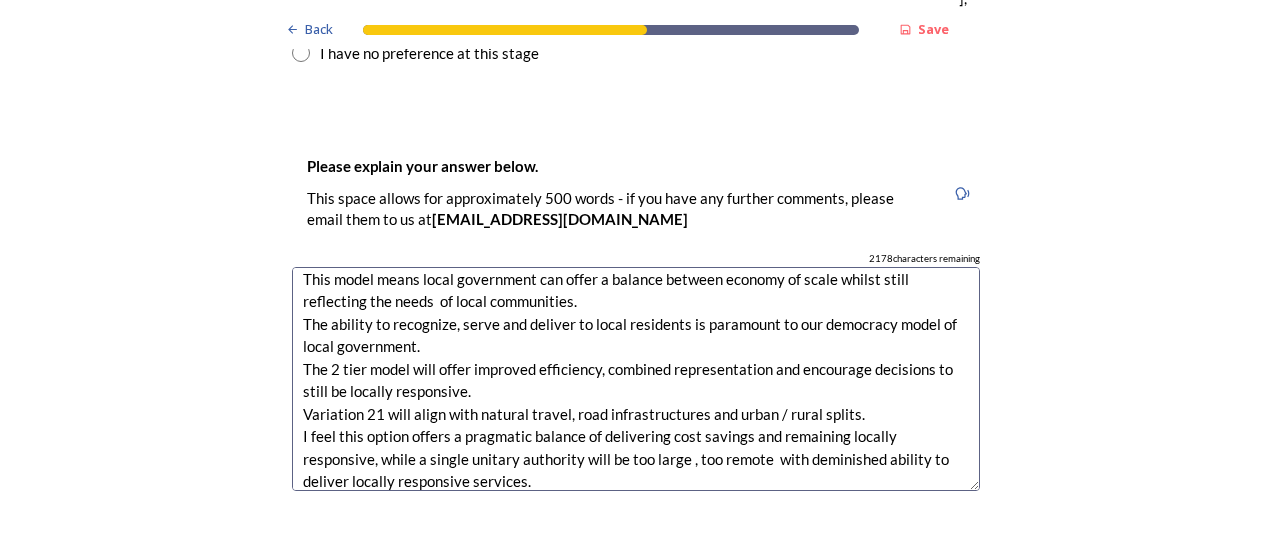 click on "I am in favour of a 2-unitary model of local government. This model gives balance between localism and scale.
This model means local government can offer a balance between economy of scale whilst still reflecting the needs  of local communities.
The ability to recognize, serve and deliver to local residents is paramount to our democracy model of local government.
The 2 tier model will offer improved efficiency, combined representation and encourage decisions to still be locally responsive.
Variation 21 will align with natural travel, road infrastructures and urban / rural splits.
I feel this option offers a pragmatic balance of delivering cost savings and remaining locally responsive, while a single unitary authority will be too large , too remote  with deminished ability to deliver locally responsive services." at bounding box center (636, 379) 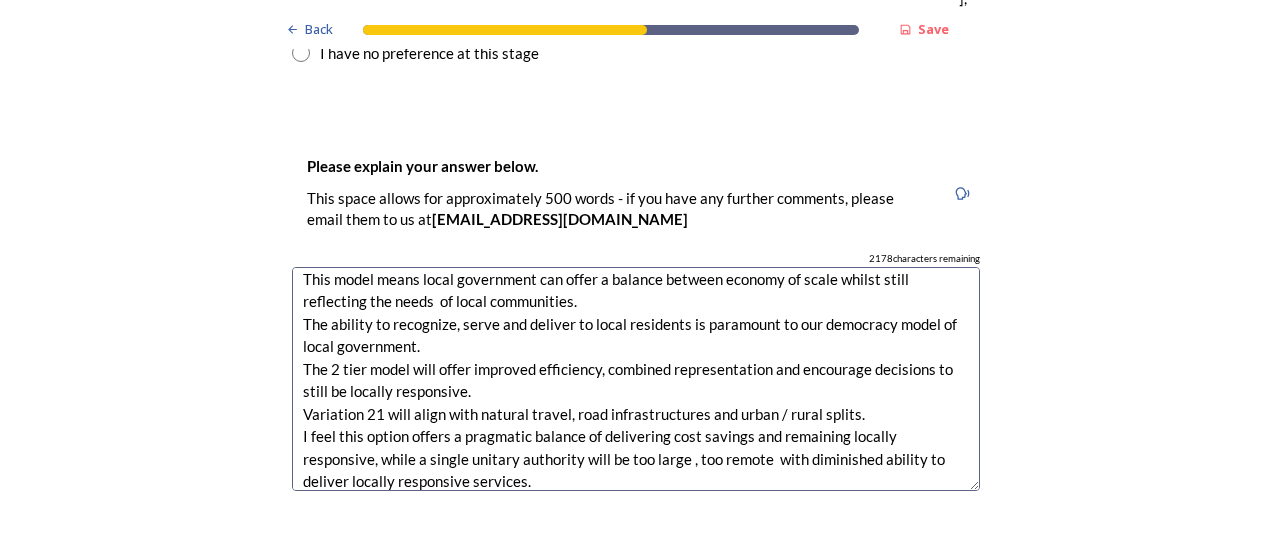 click on "I am in favour of a 2-unitary model of local government. This model gives balance between localism and scale.
This model means local government can offer a balance between economy of scale whilst still reflecting the needs  of local communities.
The ability to recognize, serve and deliver to local residents is paramount to our democracy model of local government.
The 2 tier model will offer improved efficiency, combined representation and encourage decisions to still be locally responsive.
Variation 21 will align with natural travel, road infrastructures and urban / rural splits.
I feel this option offers a pragmatic balance of delivering cost savings and remaining locally responsive, while a single unitary authority will be too large , too remote  with diminished ability to deliver locally responsive services." at bounding box center (636, 379) 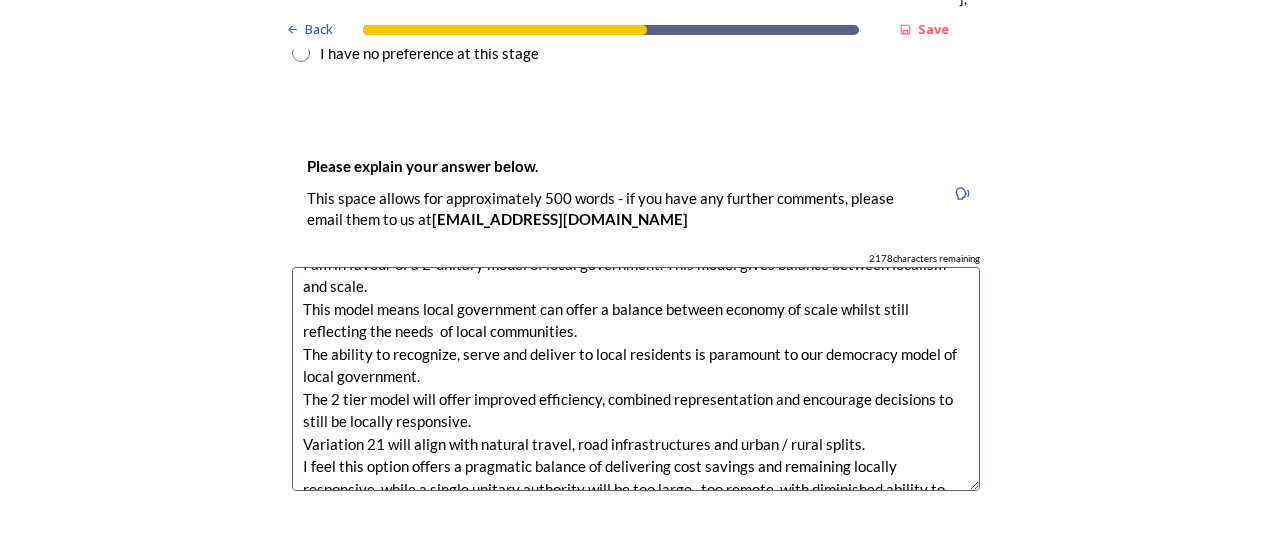 scroll, scrollTop: 0, scrollLeft: 0, axis: both 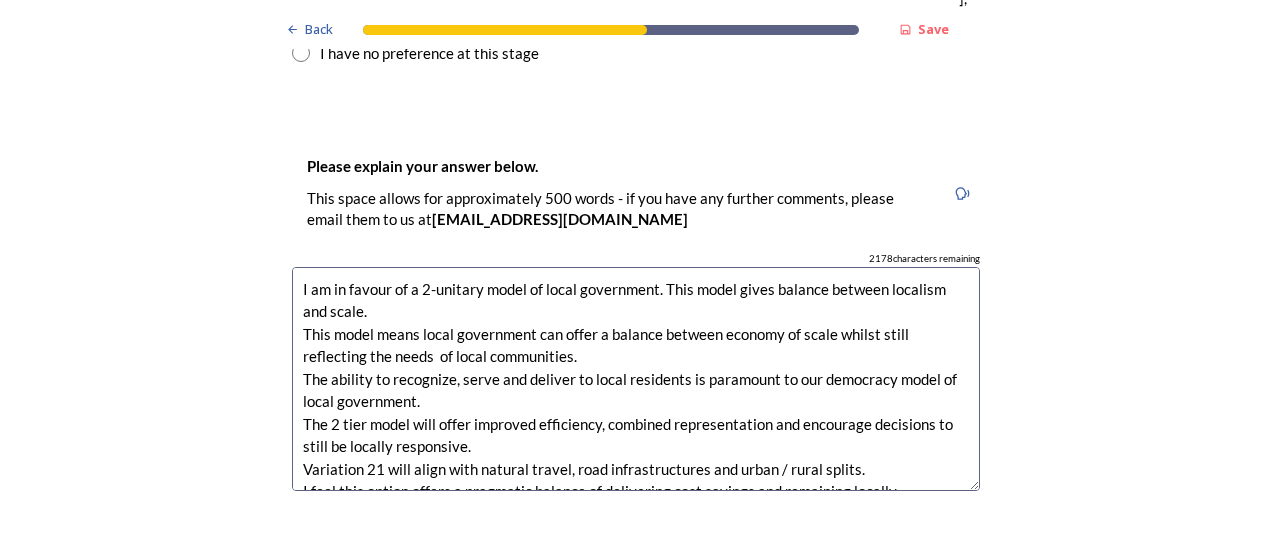 click on "I am in favour of a 2-unitary model of local government. This model gives balance between localism and scale.
This model means local government can offer a balance between economy of scale whilst still reflecting the needs  of local communities.
The ability to recognize, serve and deliver to local residents is paramount to our democracy model of local government.
The 2 tier model will offer improved efficiency, combined representation and encourage decisions to still be locally responsive.
Variation 21 will align with natural travel, road infrastructures and urban / rural splits.
I feel this option offers a pragmatic balance of delivering cost savings and remaining locally responsive, while a single unitary authority will be too large , too remote  with diminished ability to deliver locally responsive services." at bounding box center (636, 379) 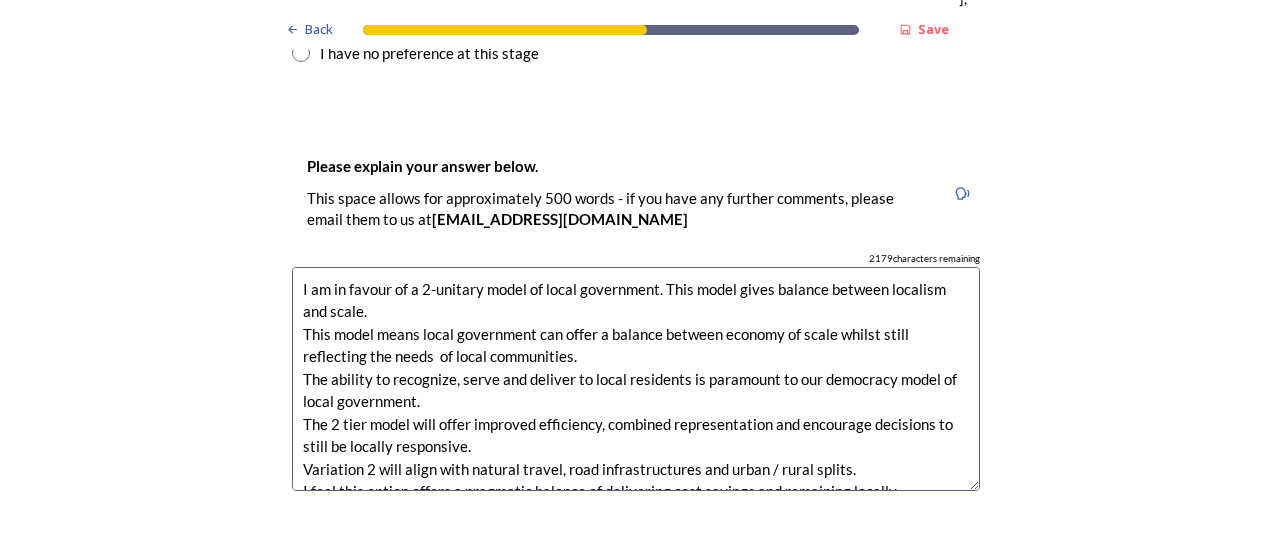 click on "I am in favour of a 2-unitary model of local government. This model gives balance between localism and scale.
This model means local government can offer a balance between economy of scale whilst still reflecting the needs  of local communities.
The ability to recognize, serve and deliver to local residents is paramount to our democracy model of local government.
The 2 tier model will offer improved efficiency, combined representation and encourage decisions to still be locally responsive.
Variation 2 will align with natural travel, road infrastructures and urban / rural splits.
I feel this option offers a pragmatic balance of delivering cost savings and remaining locally responsive, while a single unitary authority will be too large , too remote  with diminished ability to deliver locally responsive services." at bounding box center (636, 379) 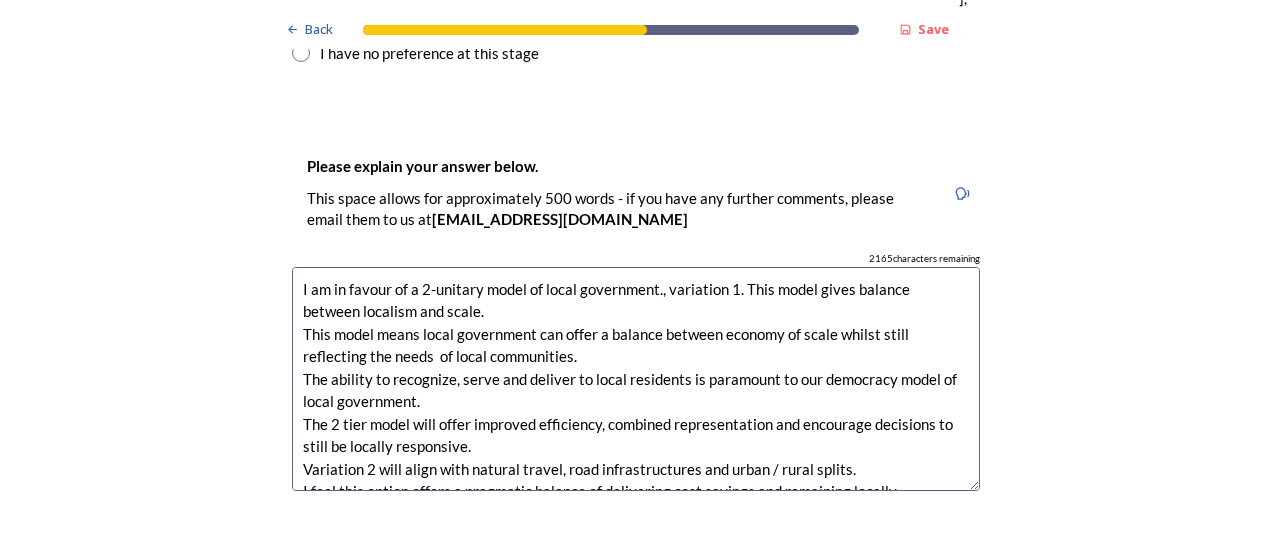 click on "I am in favour of a 2-unitary model of local government., variation 1. This model gives balance between localism and scale.
This model means local government can offer a balance between economy of scale whilst still reflecting the needs  of local communities.
The ability to recognize, serve and deliver to local residents is paramount to our democracy model of local government.
The 2 tier model will offer improved efficiency, combined representation and encourage decisions to still be locally responsive.
Variation 2 will align with natural travel, road infrastructures and urban / rural splits.
I feel this option offers a pragmatic balance of delivering cost savings and remaining locally responsive, while a single unitary authority will be too large , too remote  with diminished ability to deliver locally responsive services." at bounding box center (636, 379) 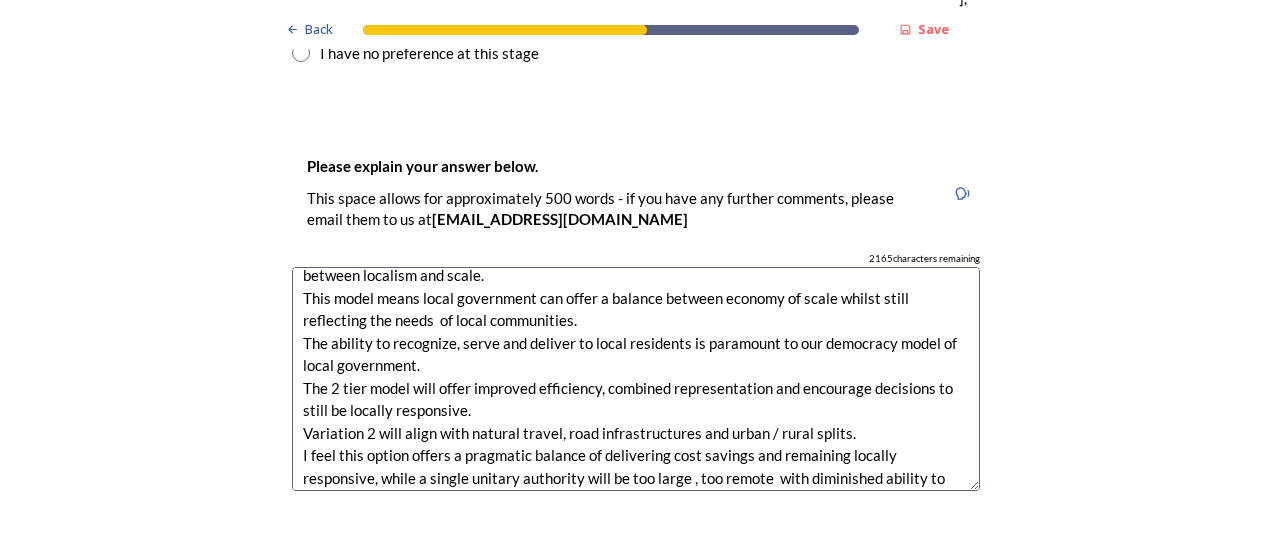 scroll, scrollTop: 67, scrollLeft: 0, axis: vertical 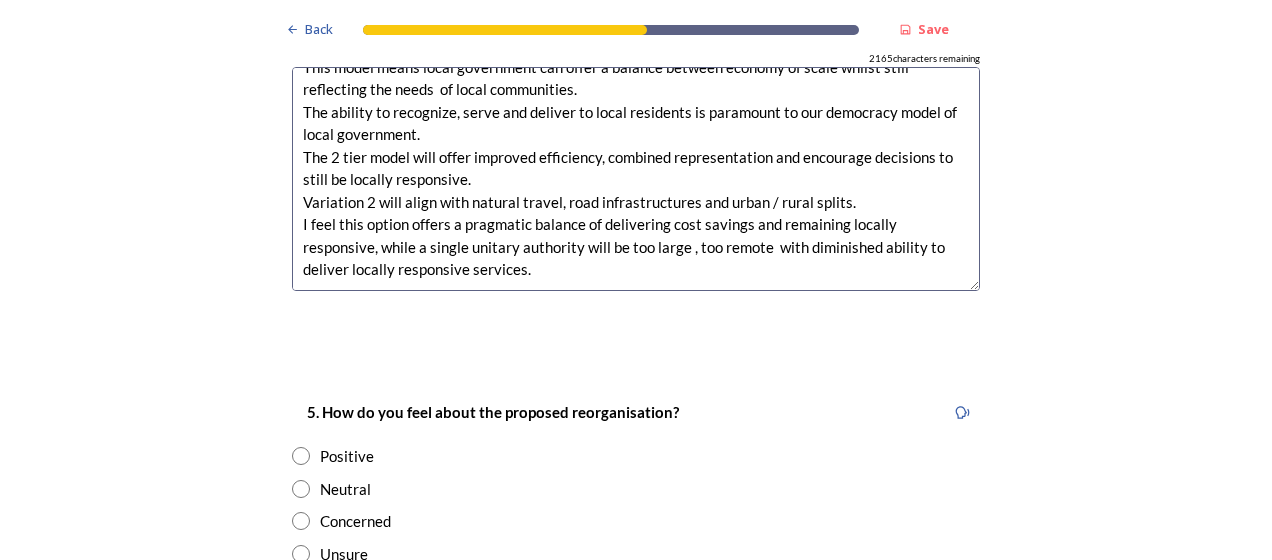 type on "I am in favour of a 2-unitary model of local government., variation 1. This model gives balance between localism and scale.
This model means local government can offer a balance between economy of scale whilst still reflecting the needs  of local communities.
The ability to recognize, serve and deliver to local residents is paramount to our democracy model of local government.
The 2 tier model will offer improved efficiency, combined representation and encourage decisions to still be locally responsive.
Variation 2 will align with natural travel, road infrastructures and urban / rural splits.
I feel this option offers a pragmatic balance of delivering cost savings and remaining locally responsive, while a single unitary authority will be too large , too remote  with diminished ability to deliver locally responsive services." 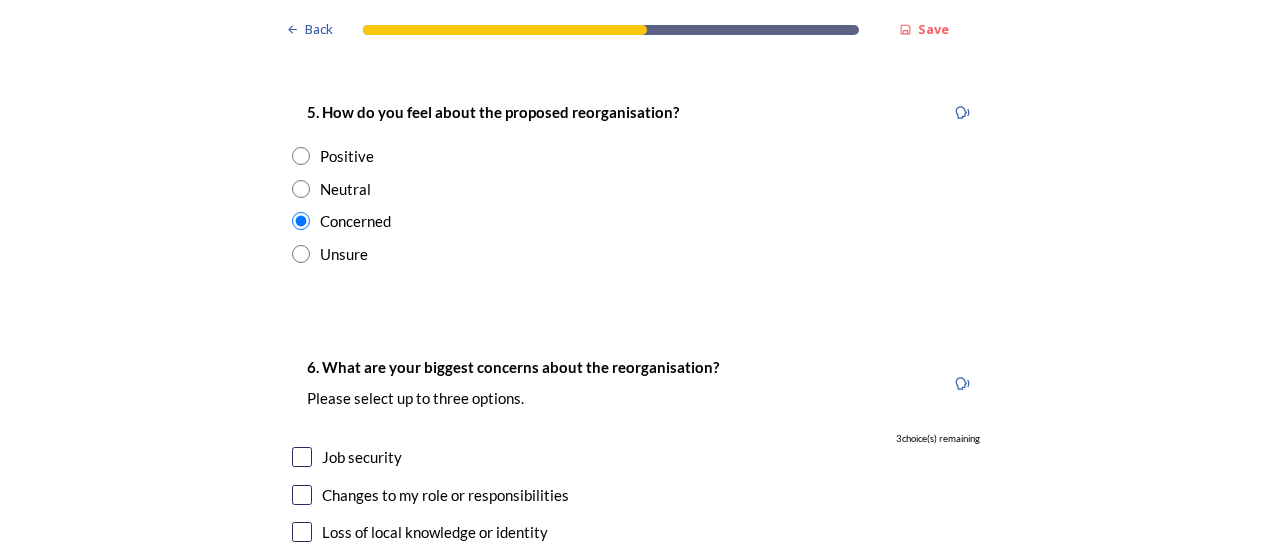 scroll, scrollTop: 3800, scrollLeft: 0, axis: vertical 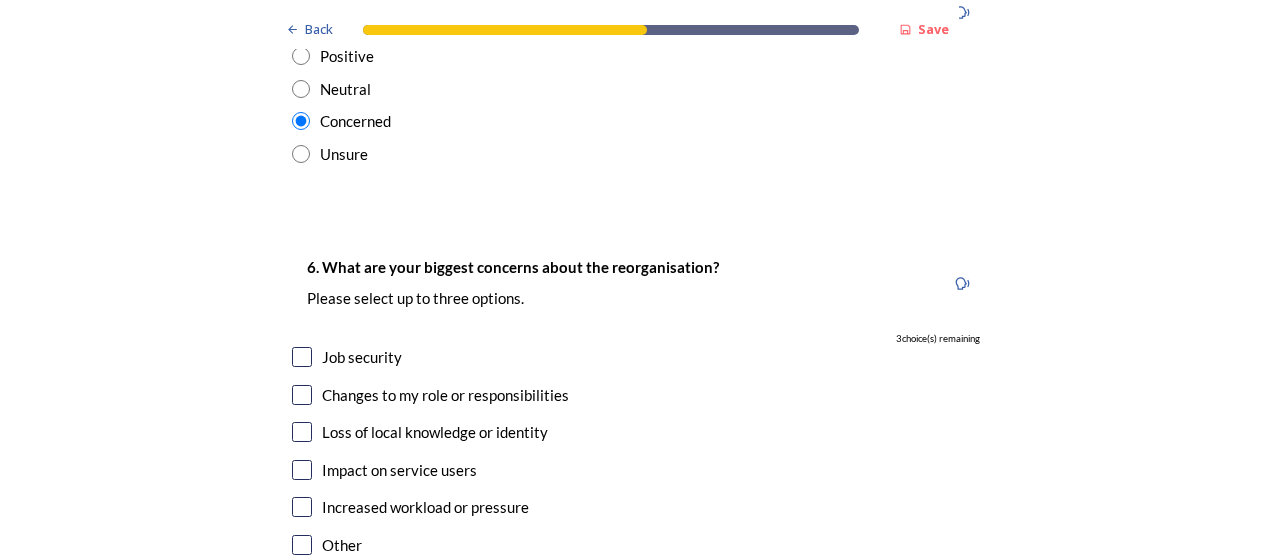 click at bounding box center (302, 432) 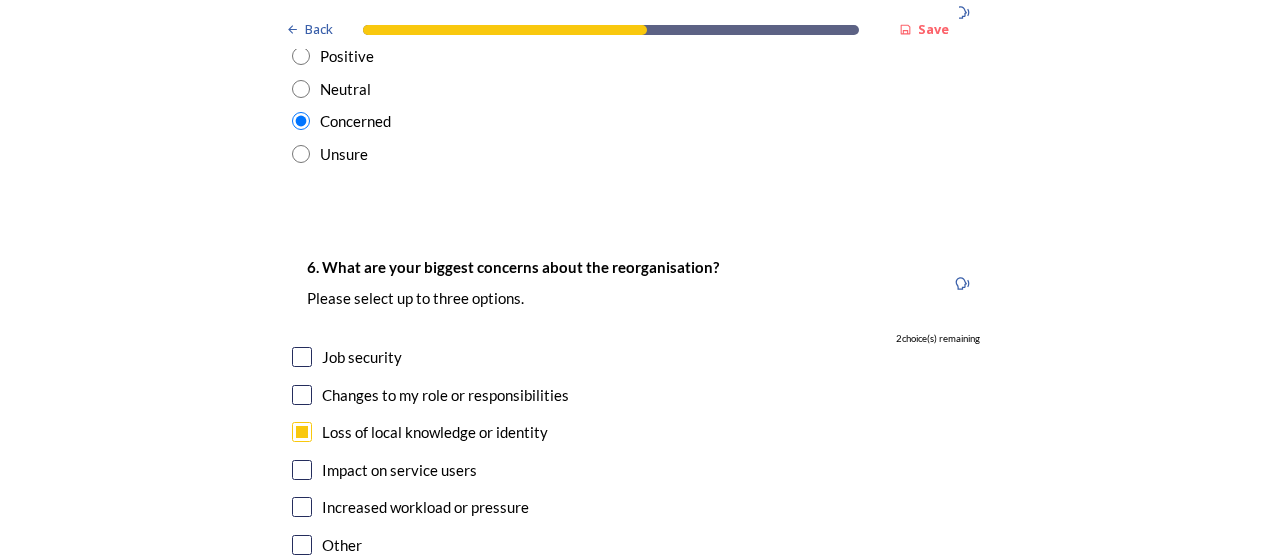 click at bounding box center (302, 470) 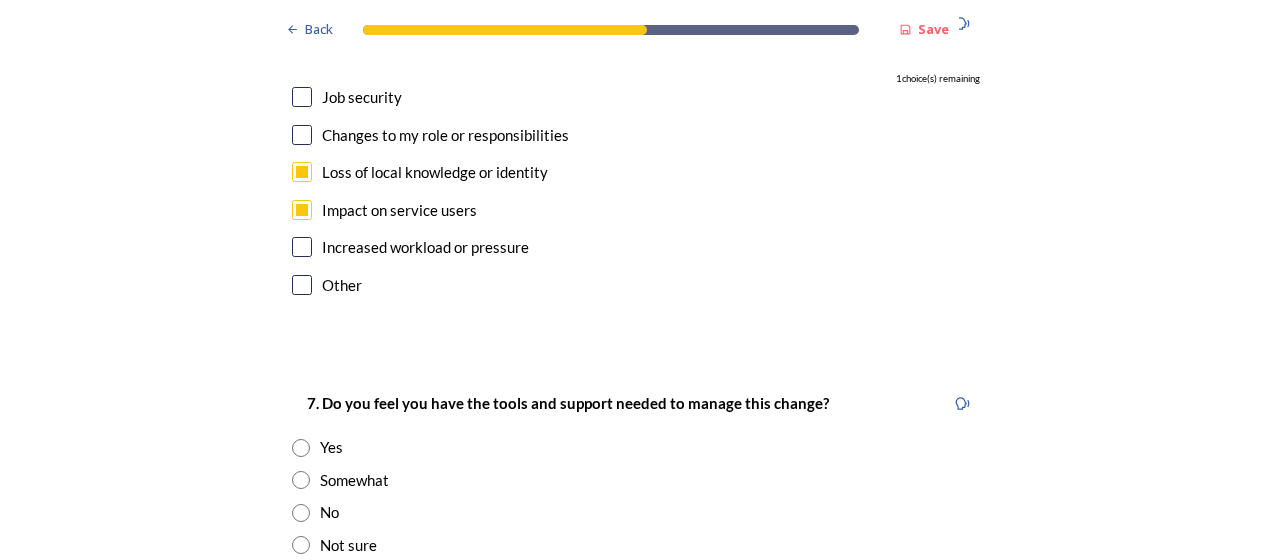 scroll, scrollTop: 4100, scrollLeft: 0, axis: vertical 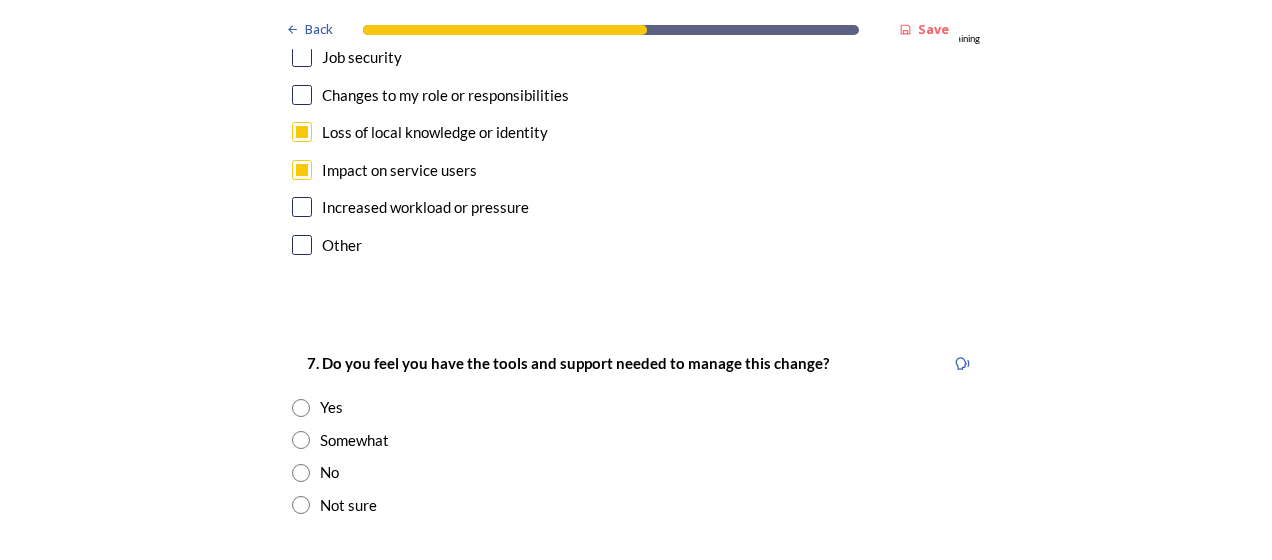 click at bounding box center [301, 440] 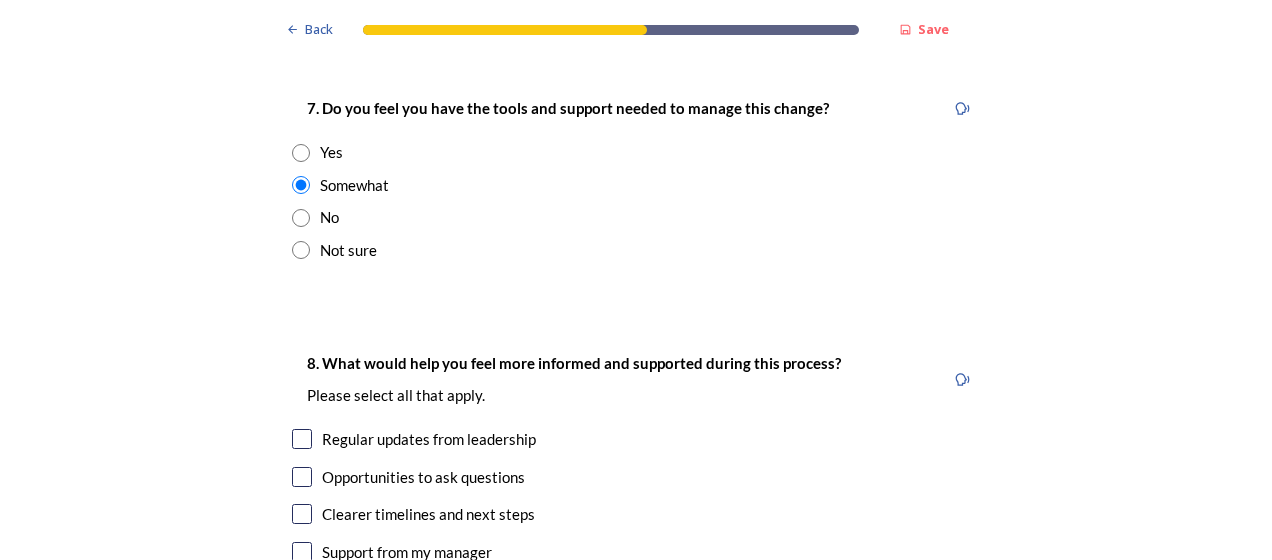 scroll, scrollTop: 4400, scrollLeft: 0, axis: vertical 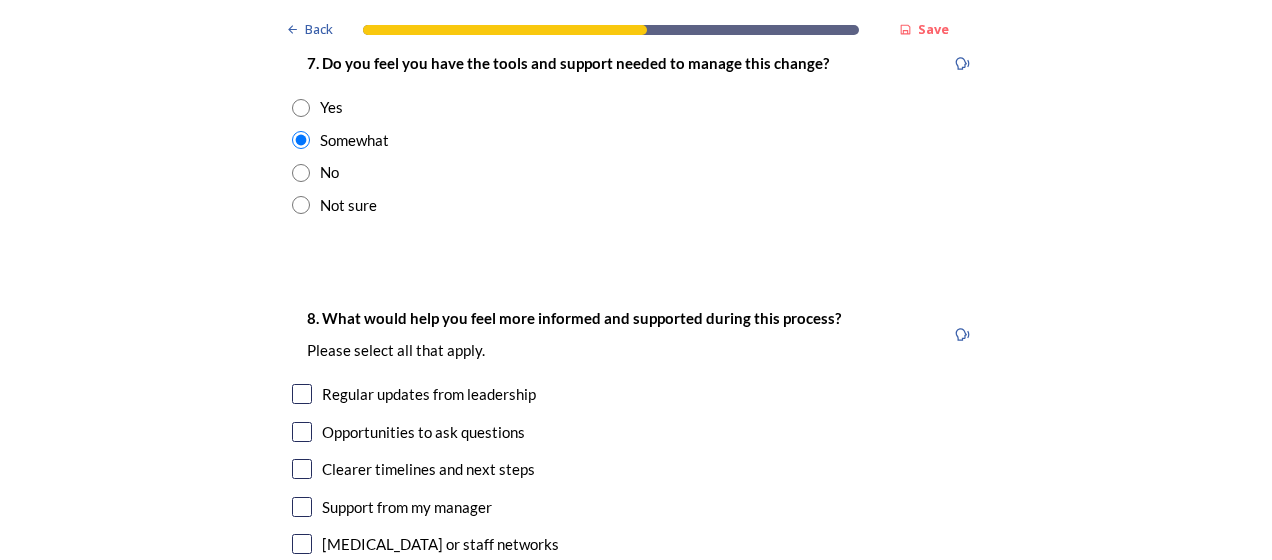 click at bounding box center (302, 394) 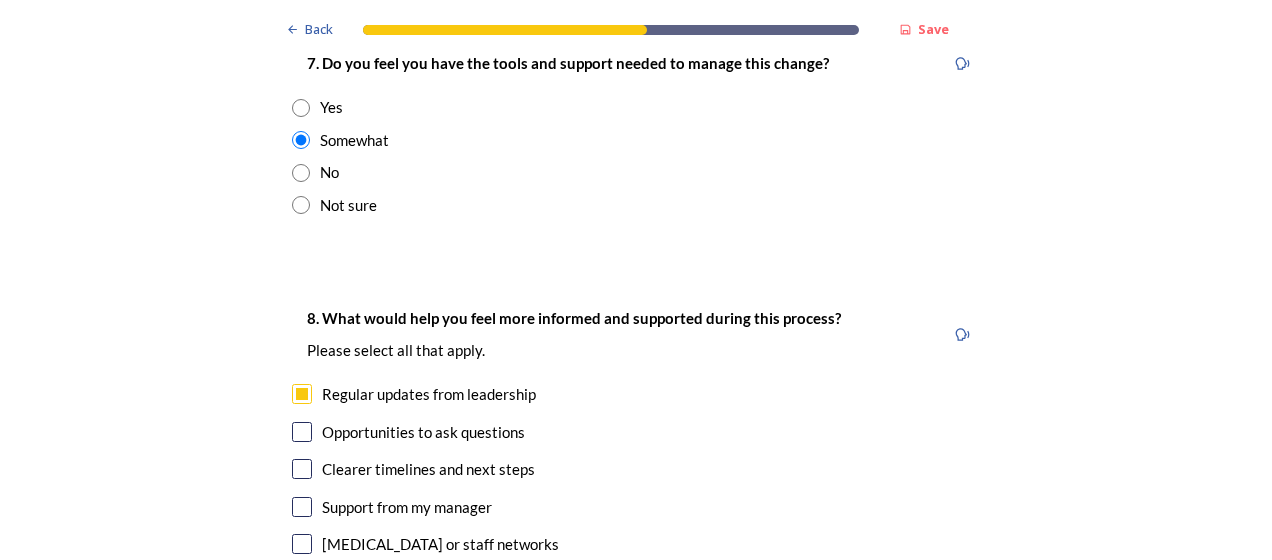 click at bounding box center [302, 432] 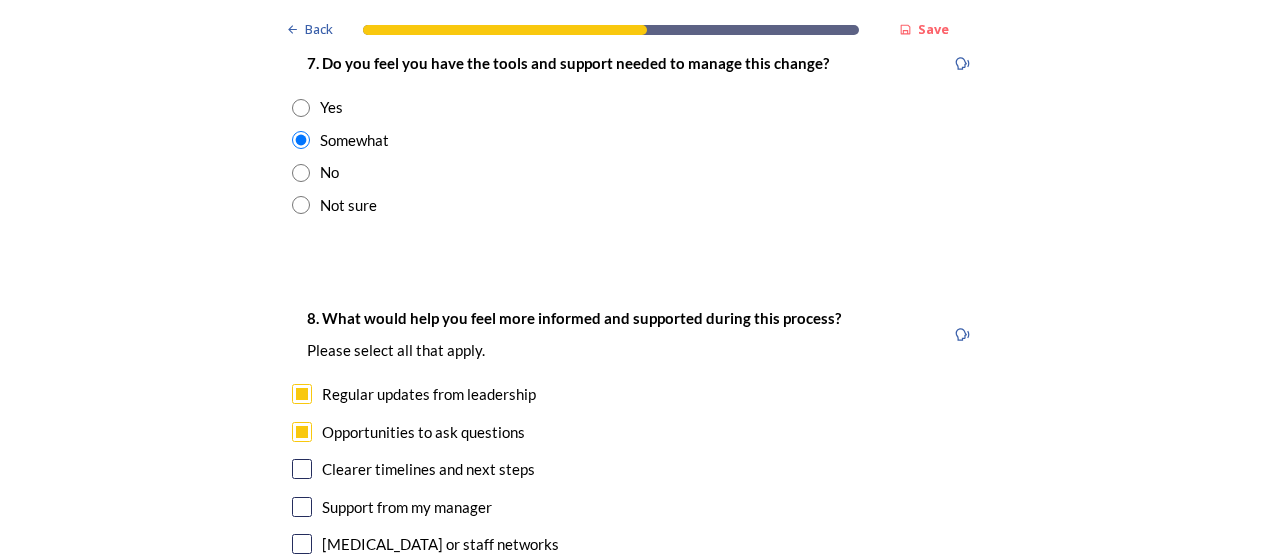 click at bounding box center (302, 582) 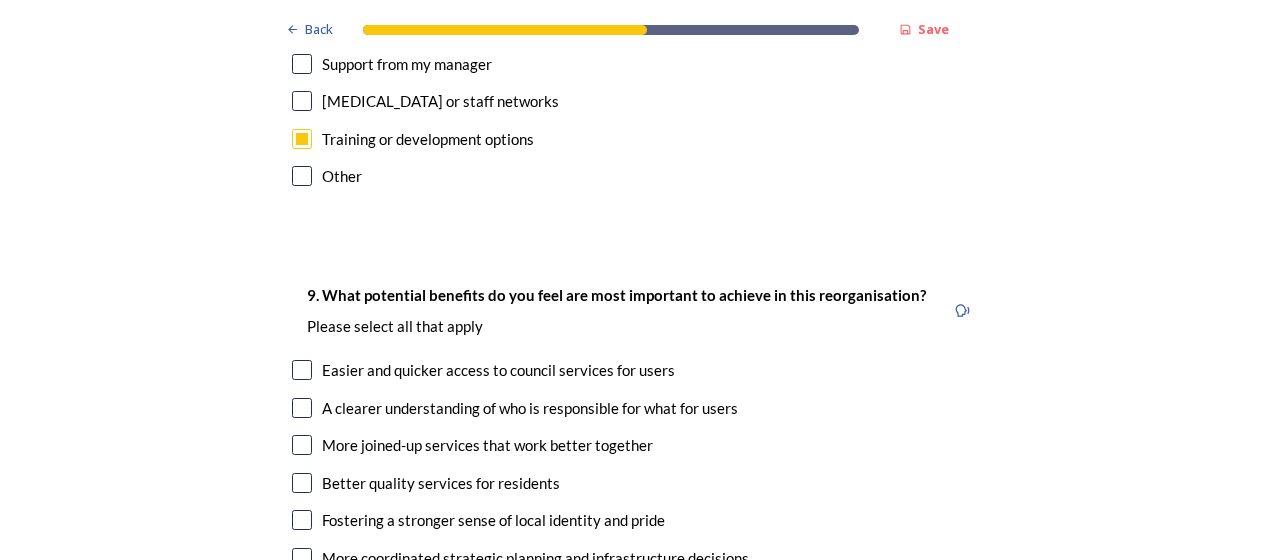 scroll, scrollTop: 4900, scrollLeft: 0, axis: vertical 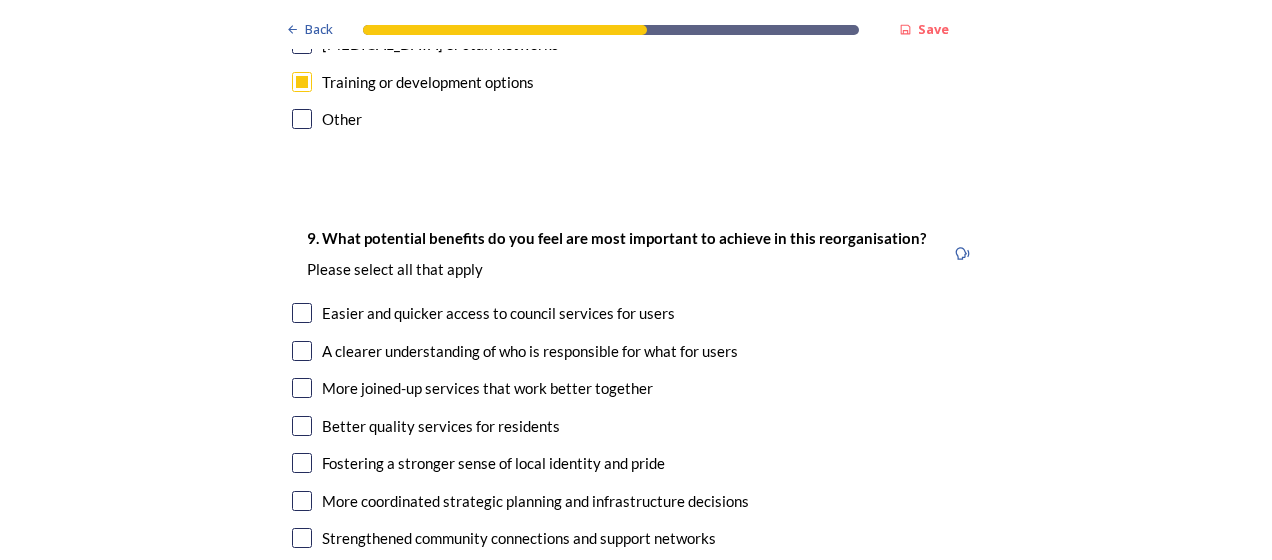 click at bounding box center (302, 426) 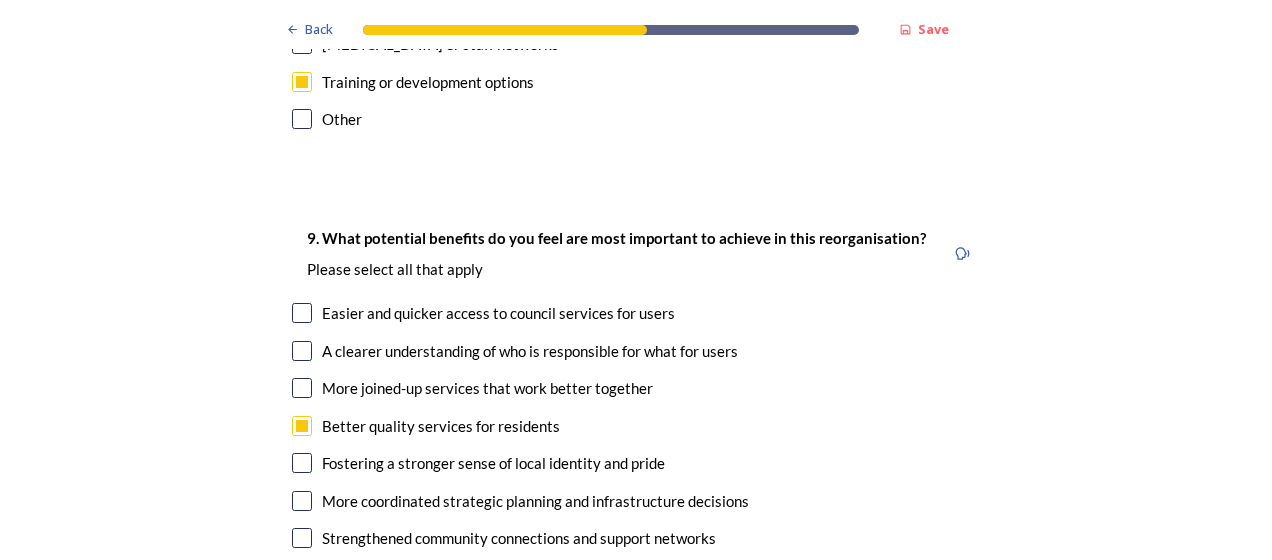 click at bounding box center (302, 463) 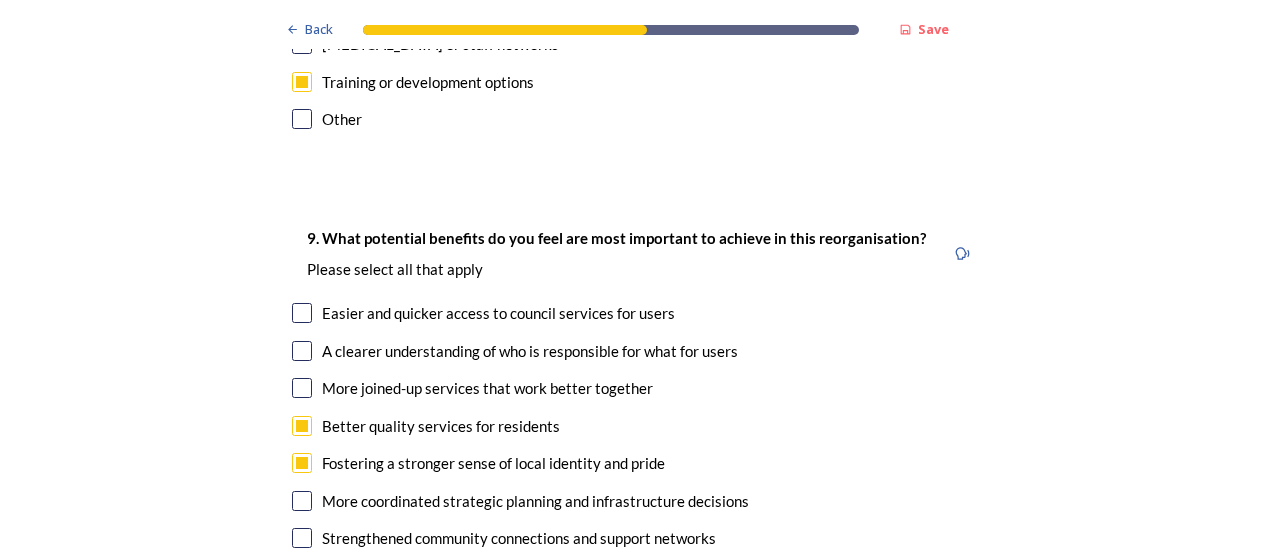 click at bounding box center [302, 501] 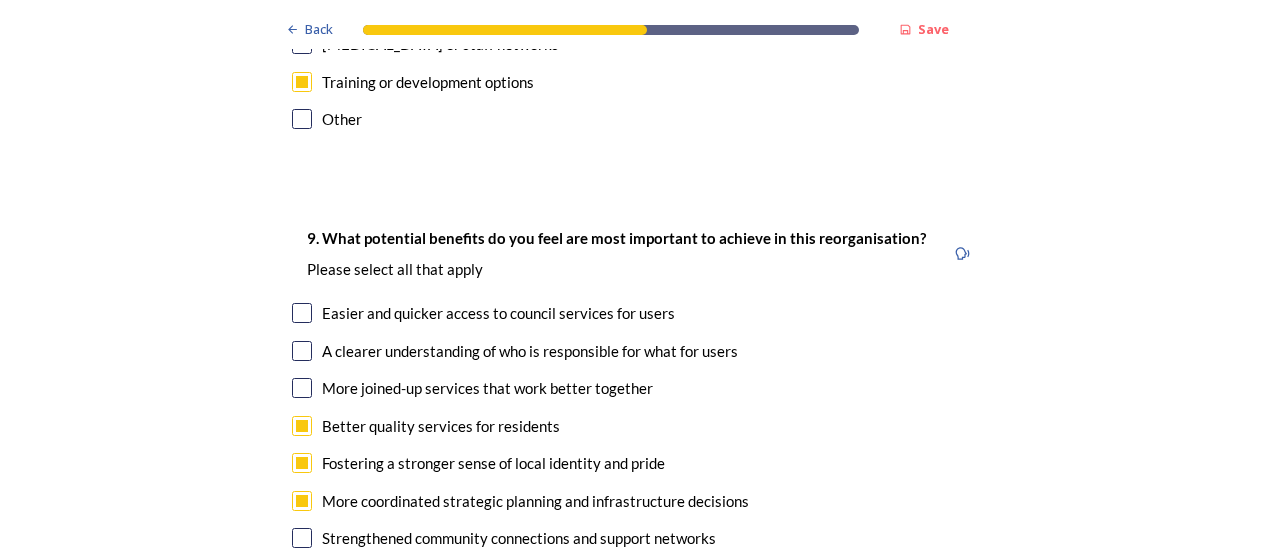 click at bounding box center [302, 538] 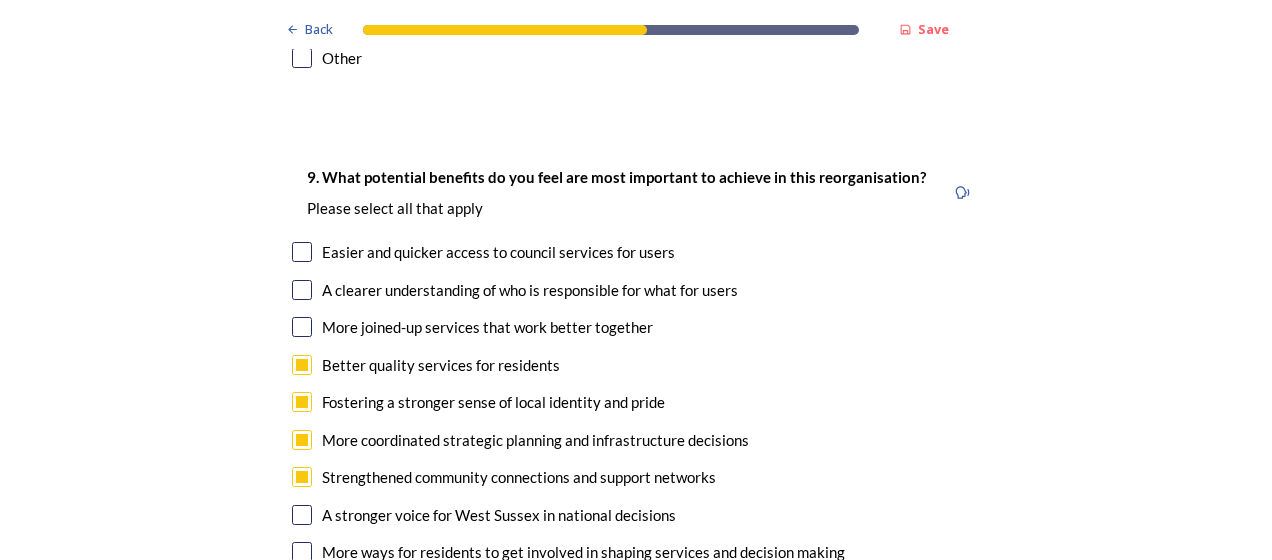 scroll, scrollTop: 5000, scrollLeft: 0, axis: vertical 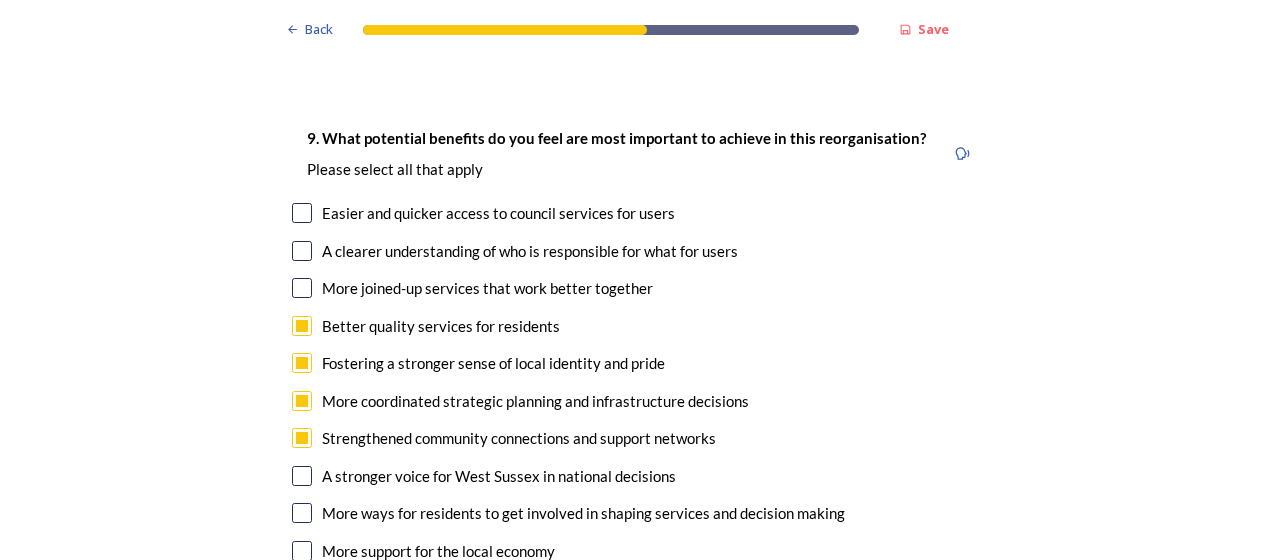 click at bounding box center (302, 513) 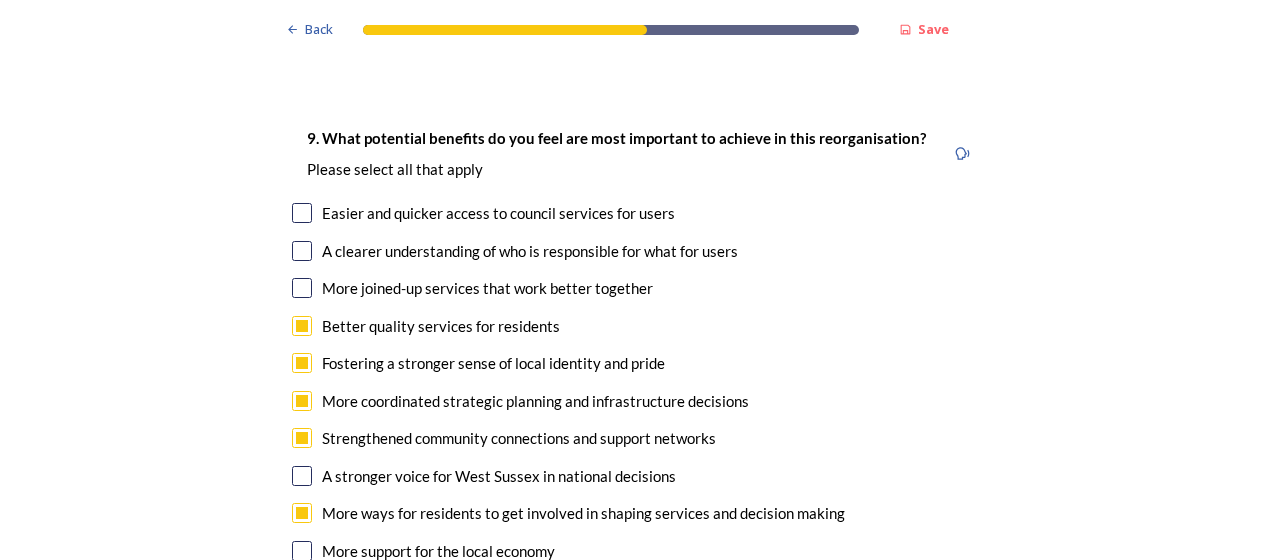 click at bounding box center [302, 551] 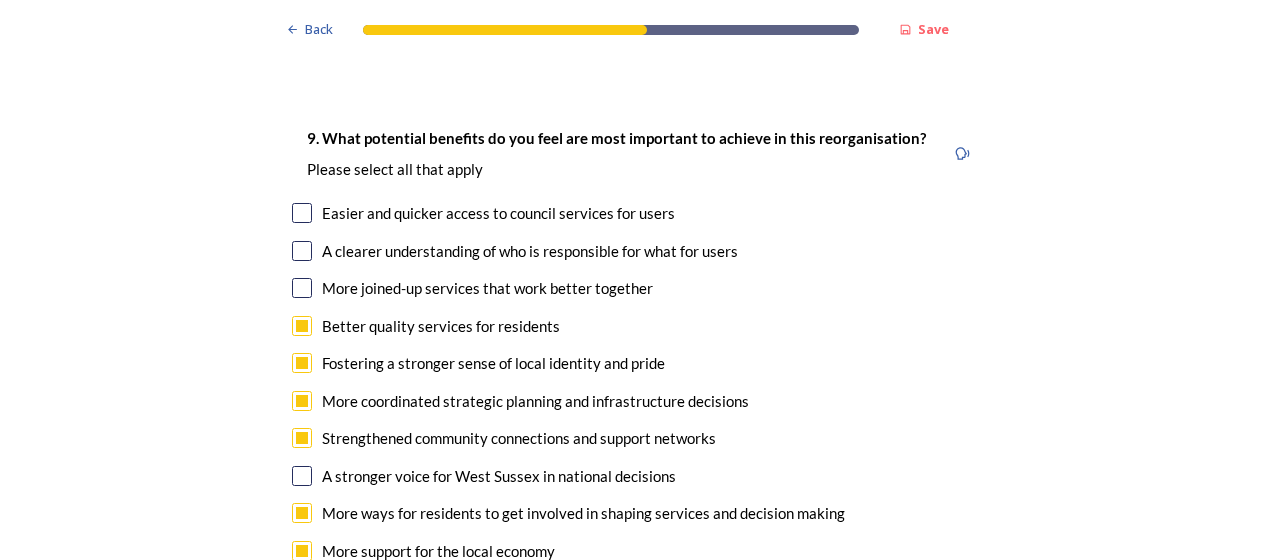 click at bounding box center [302, 288] 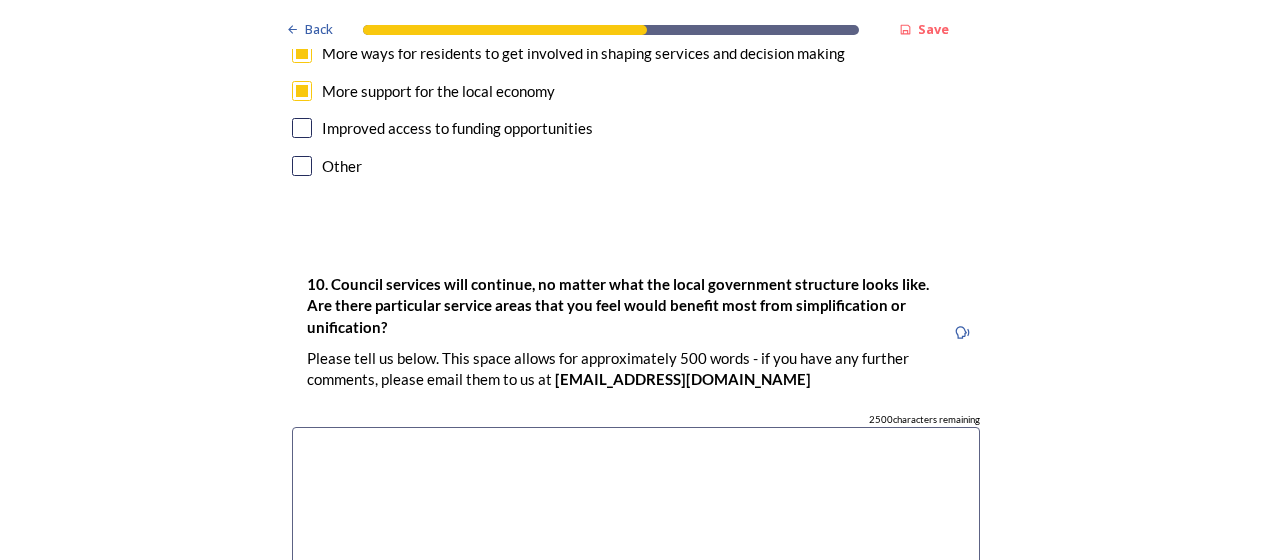 scroll, scrollTop: 5500, scrollLeft: 0, axis: vertical 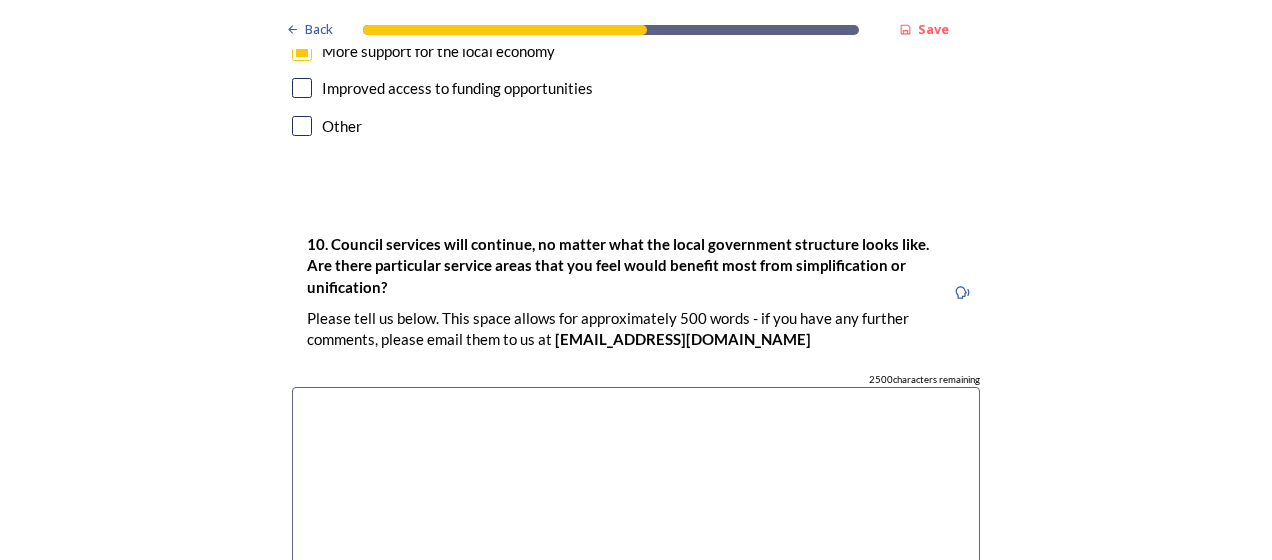 click at bounding box center [636, 499] 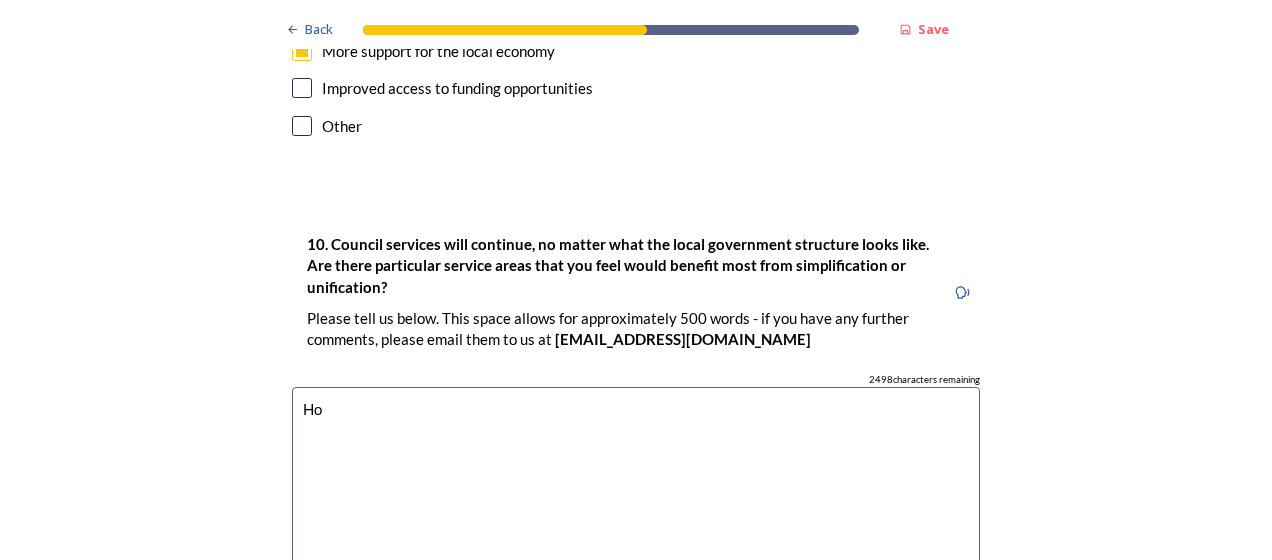 type on "H" 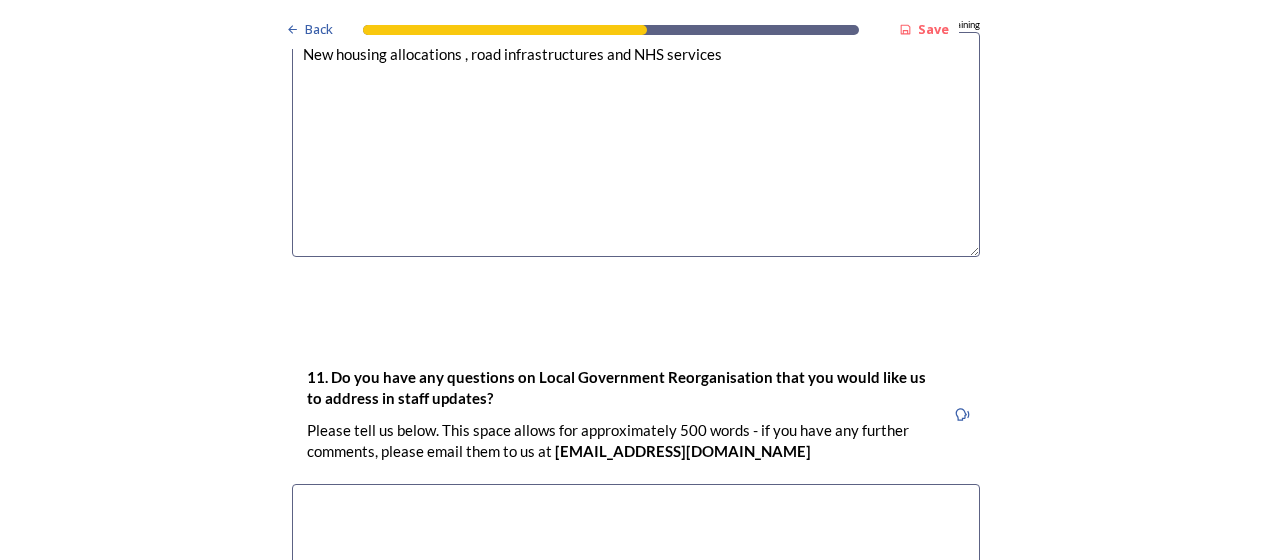scroll, scrollTop: 5900, scrollLeft: 0, axis: vertical 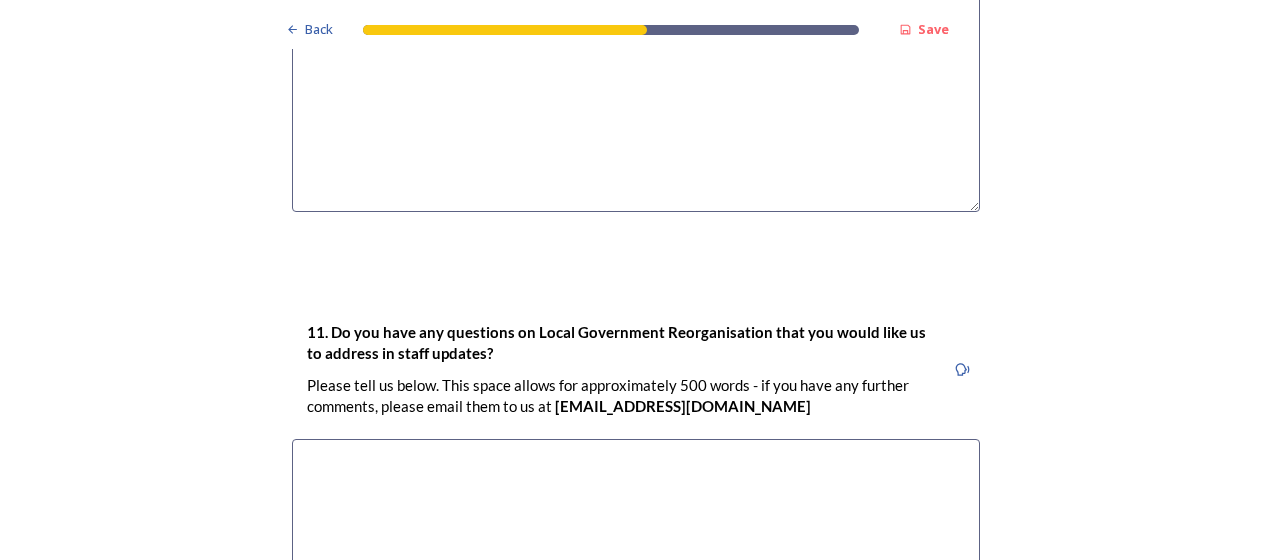 type on "New housing allocations , road infrastructures and NHS services" 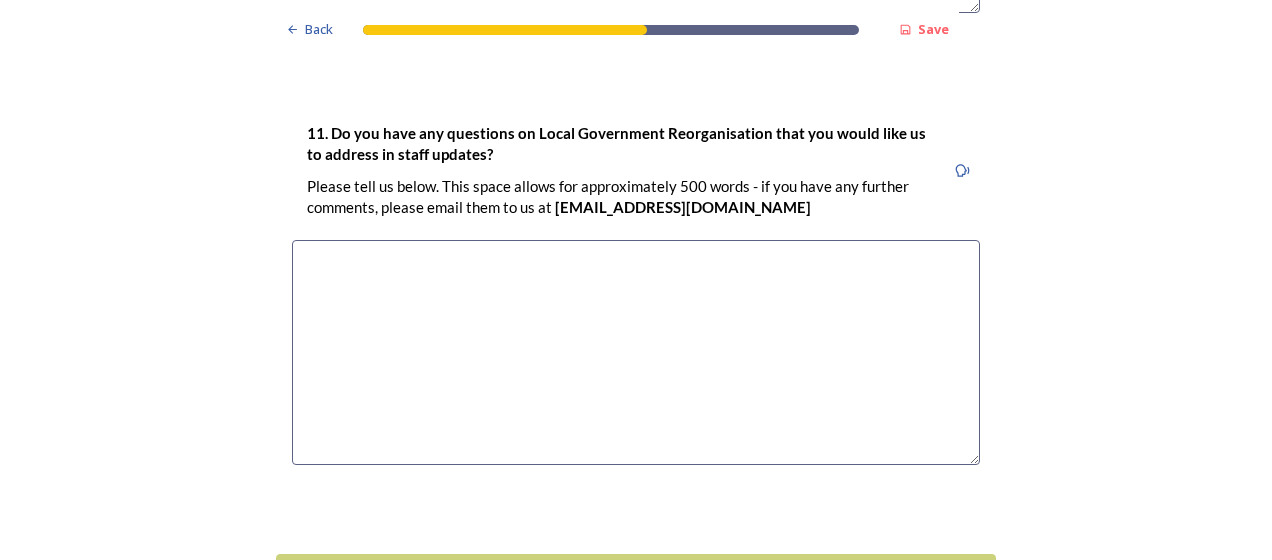 scroll, scrollTop: 6100, scrollLeft: 0, axis: vertical 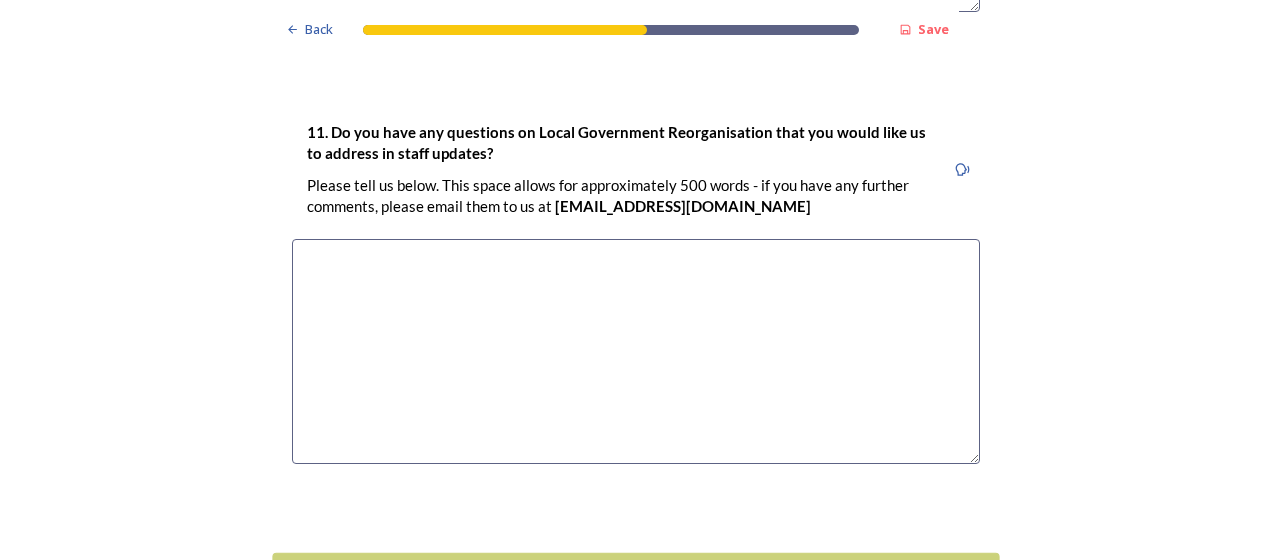 click on "Continue" at bounding box center (622, 576) 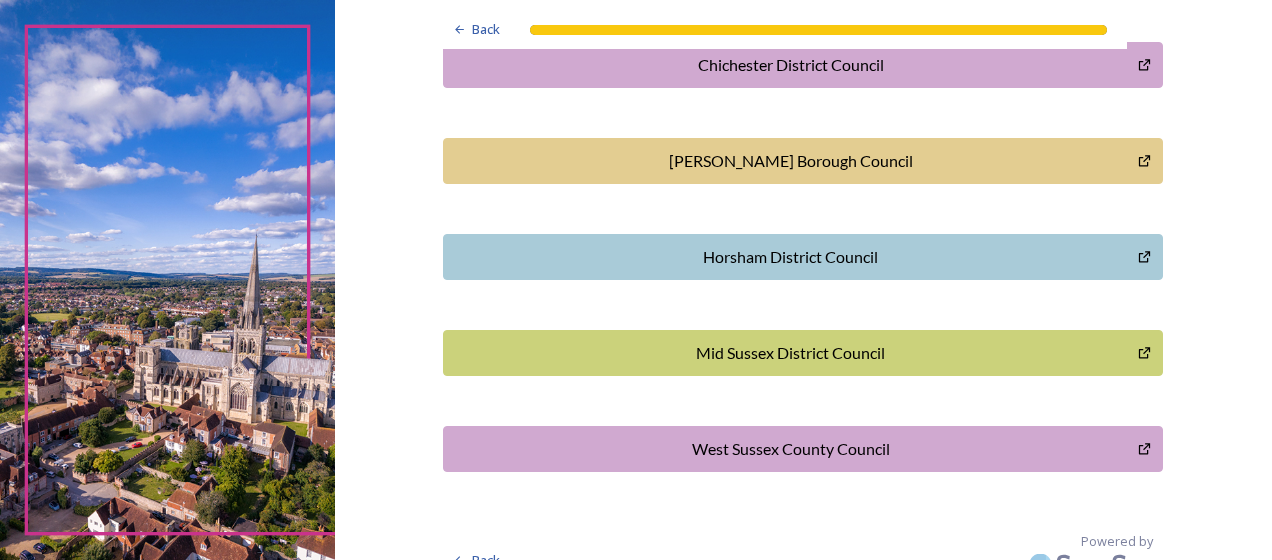 scroll, scrollTop: 724, scrollLeft: 0, axis: vertical 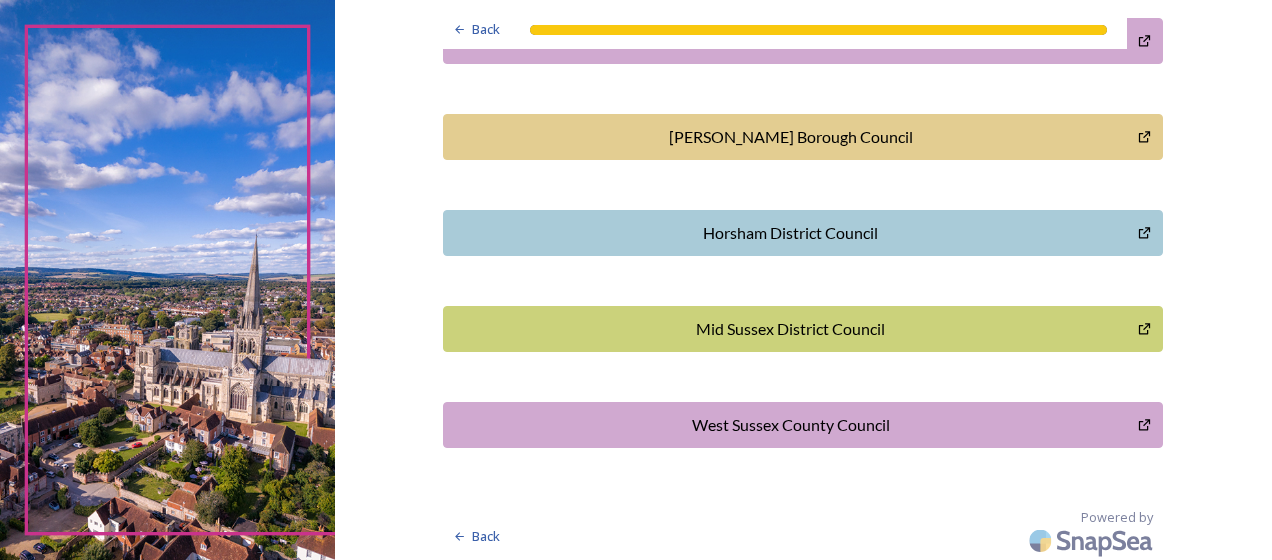click on "West Sussex County Council" at bounding box center (790, 425) 